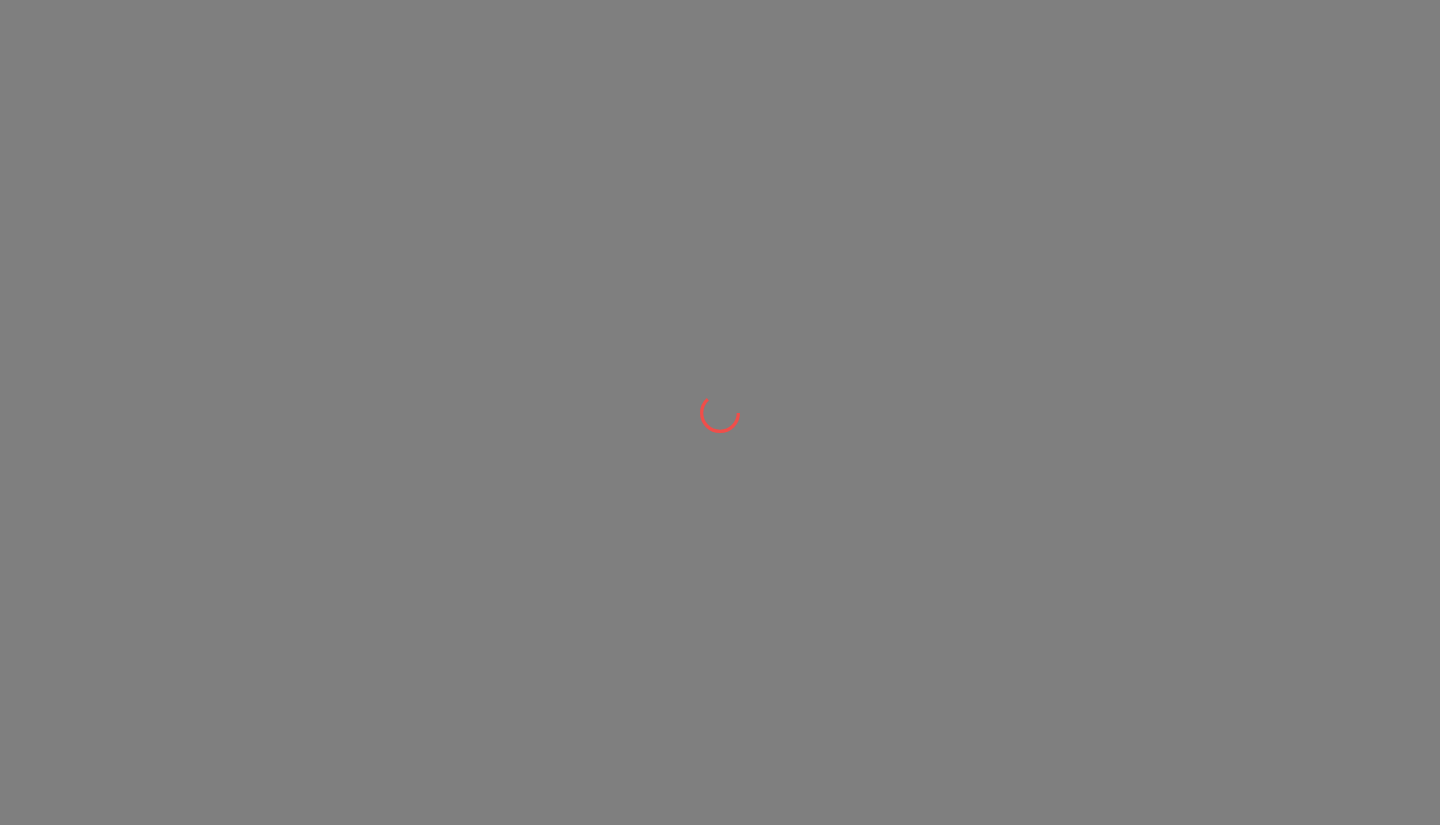 scroll, scrollTop: 0, scrollLeft: 0, axis: both 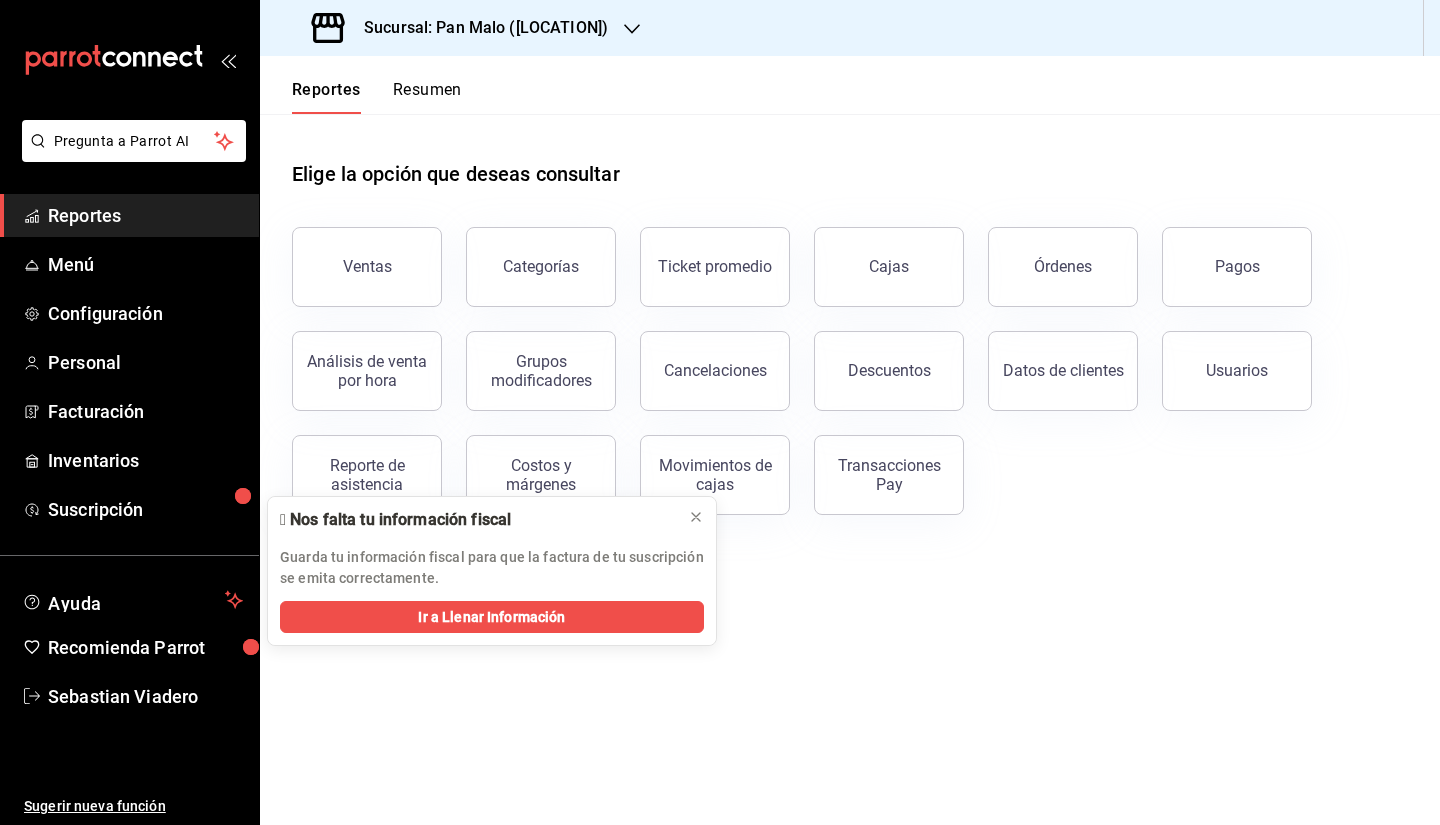 click on "Reportes Resumen" at bounding box center (850, 85) 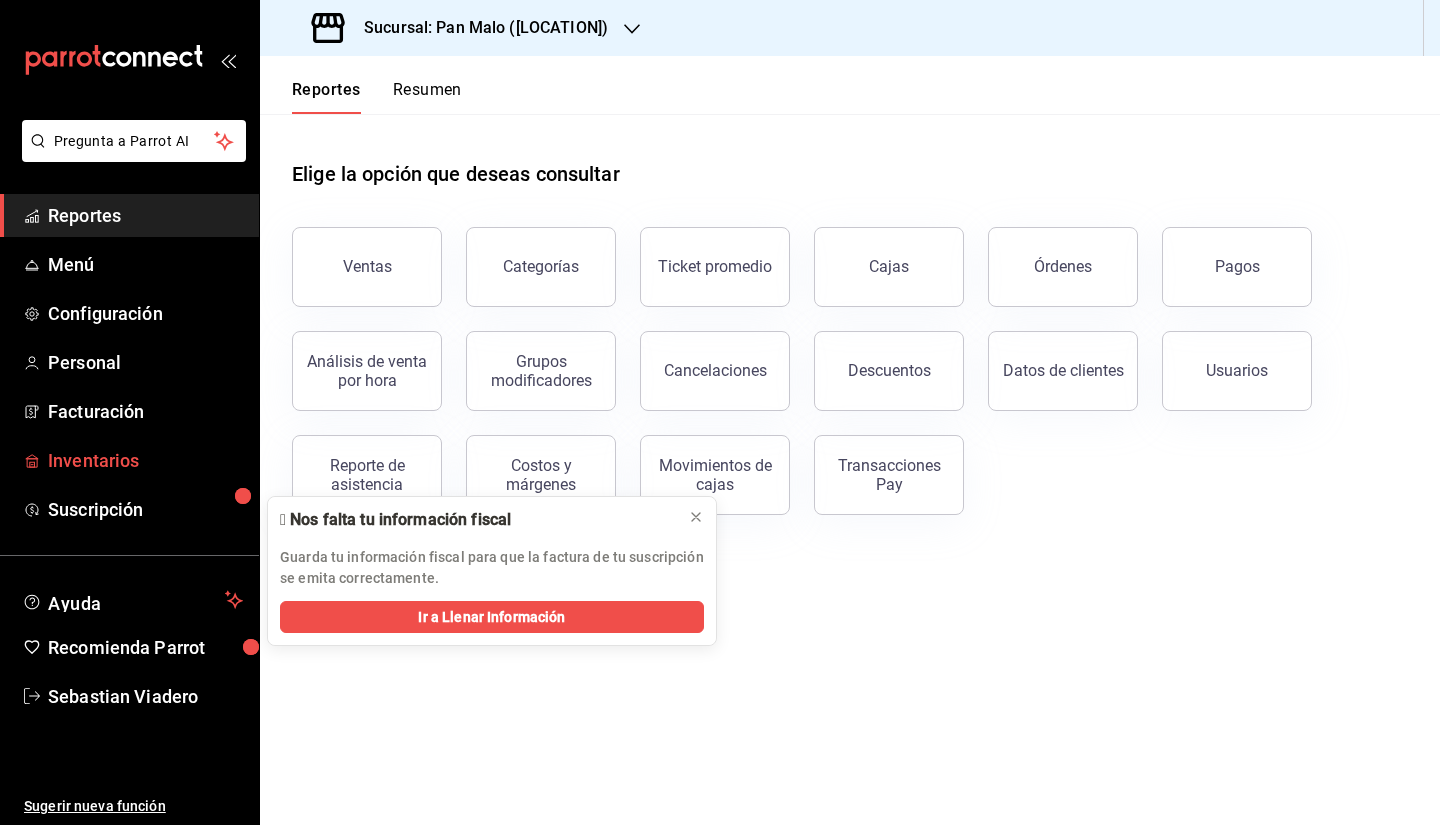 click on "Inventarios" at bounding box center (145, 460) 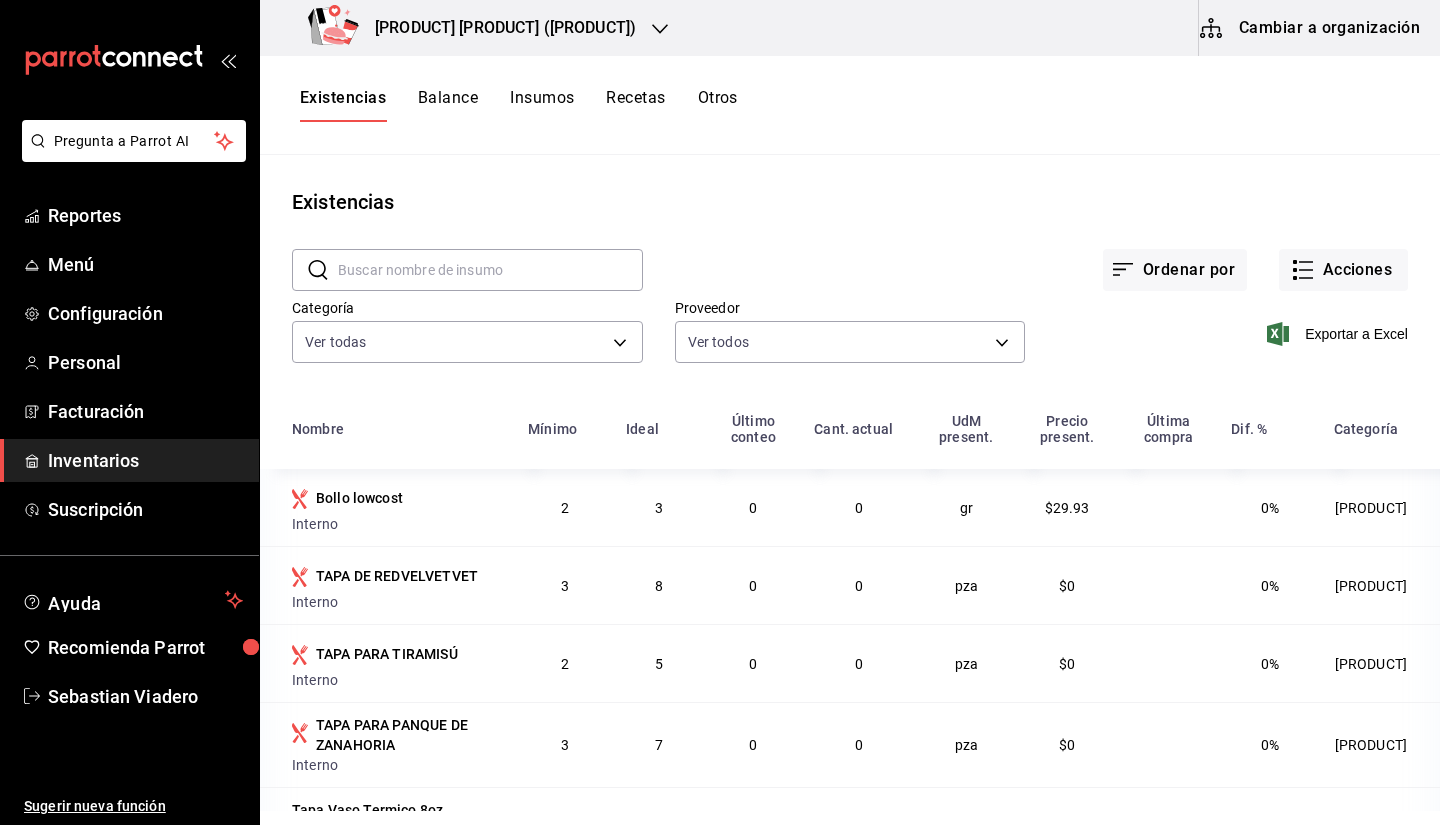 click on "Existencias Balance Insumos Recetas Otros" at bounding box center [850, 105] 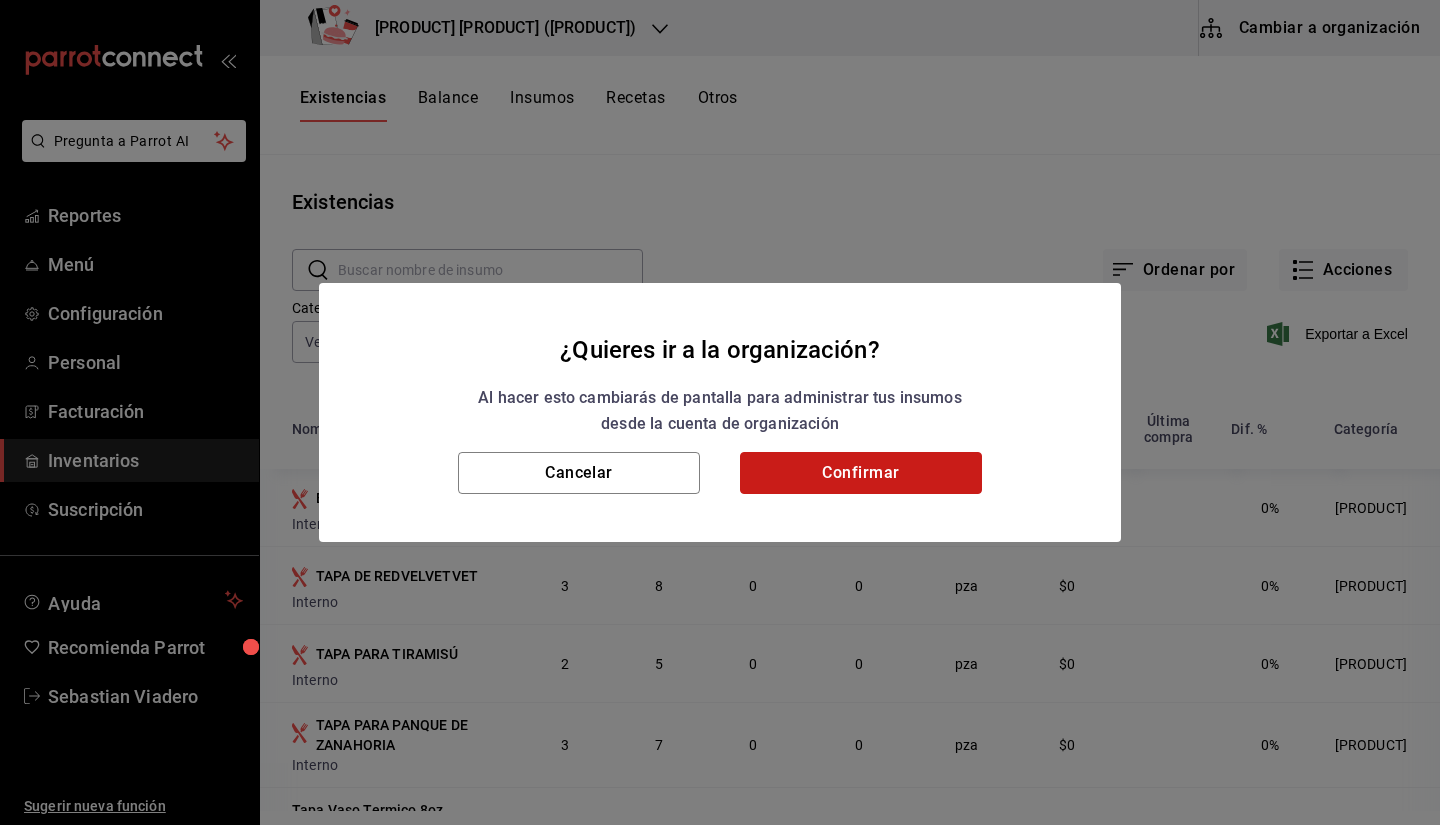 click on "Confirmar" at bounding box center [861, 473] 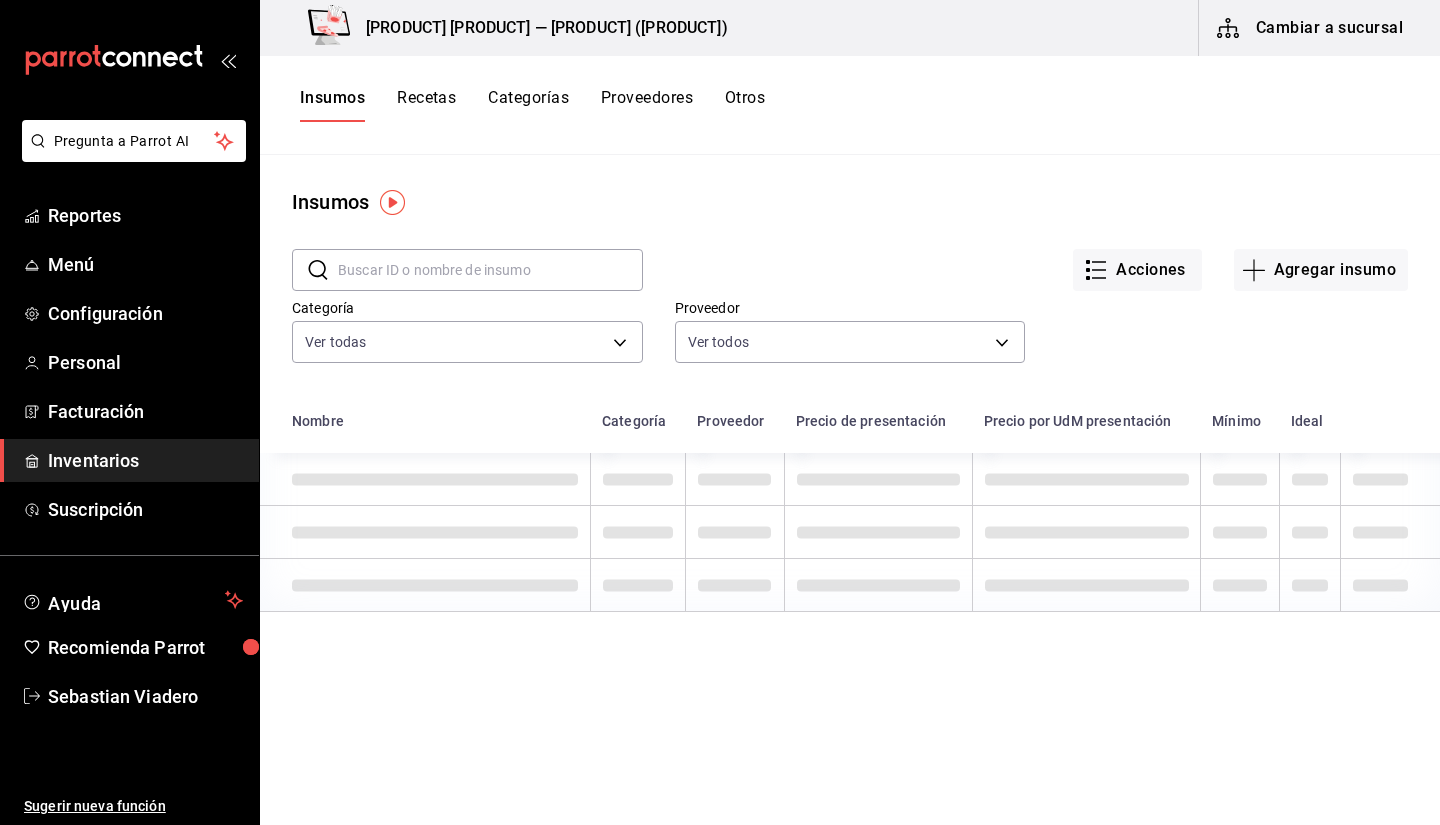 click on "Cambiar a sucursal" at bounding box center (1311, 28) 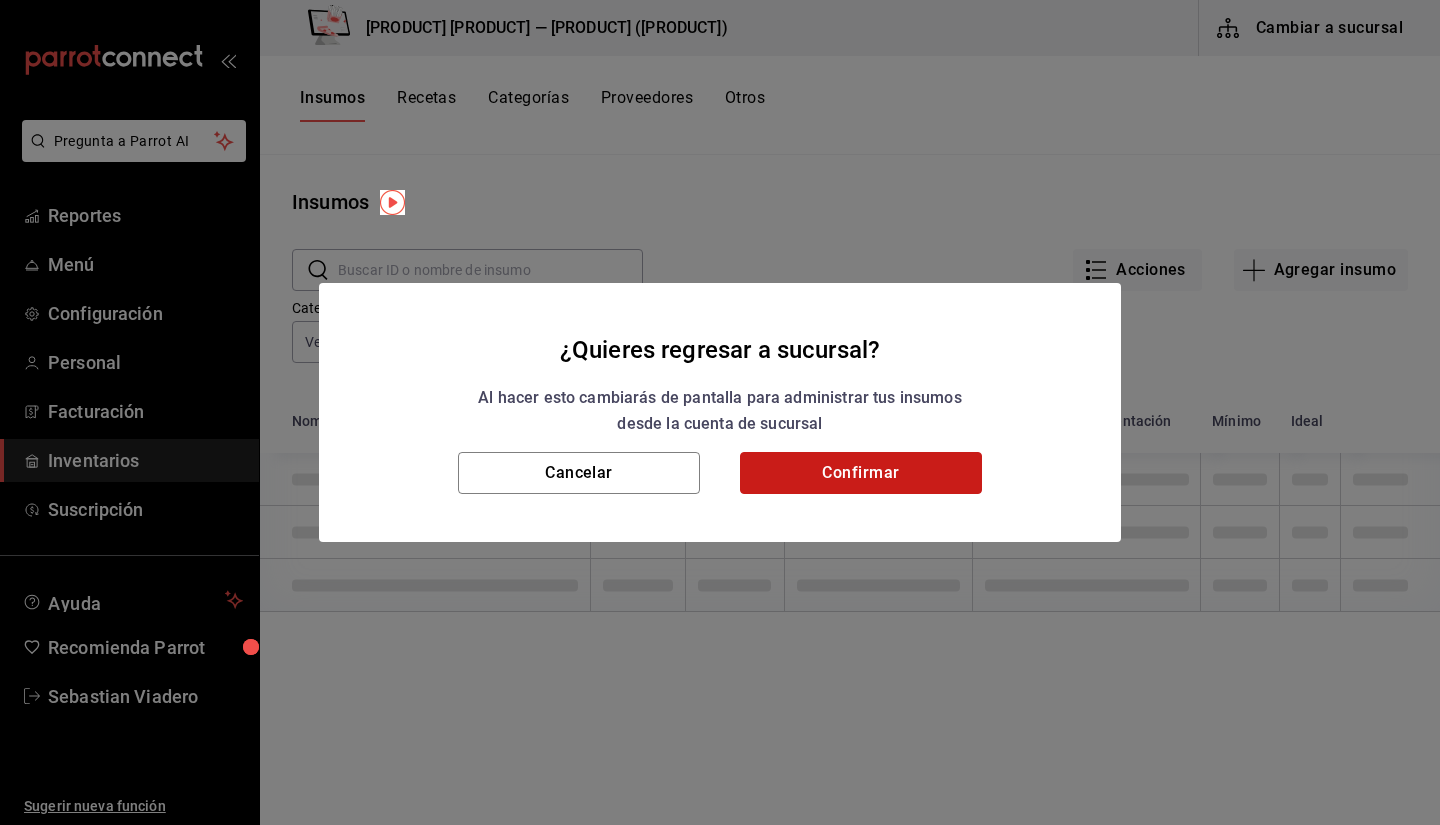 click on "Confirmar" at bounding box center [861, 473] 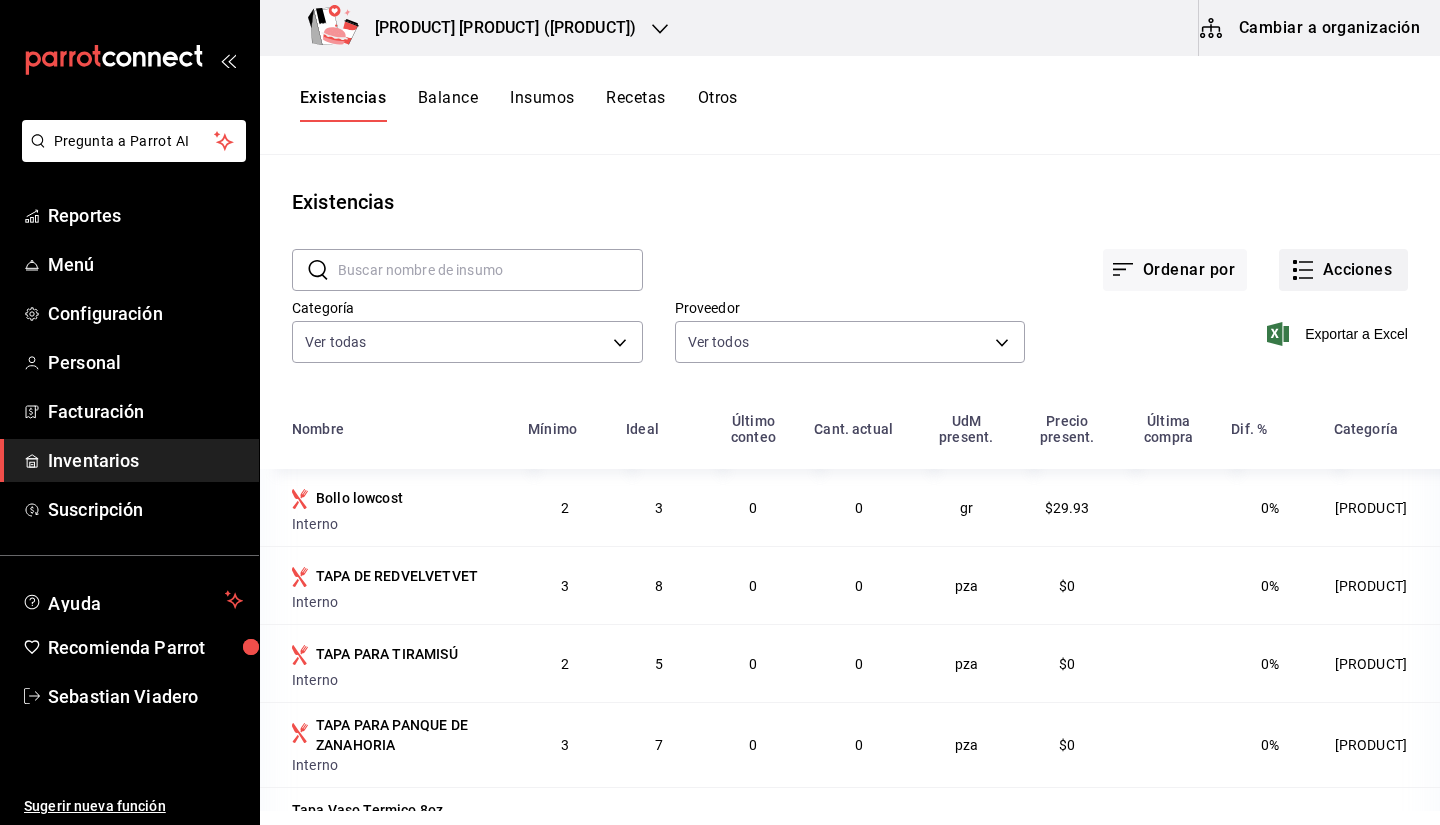 click on "Acciones" at bounding box center [1343, 270] 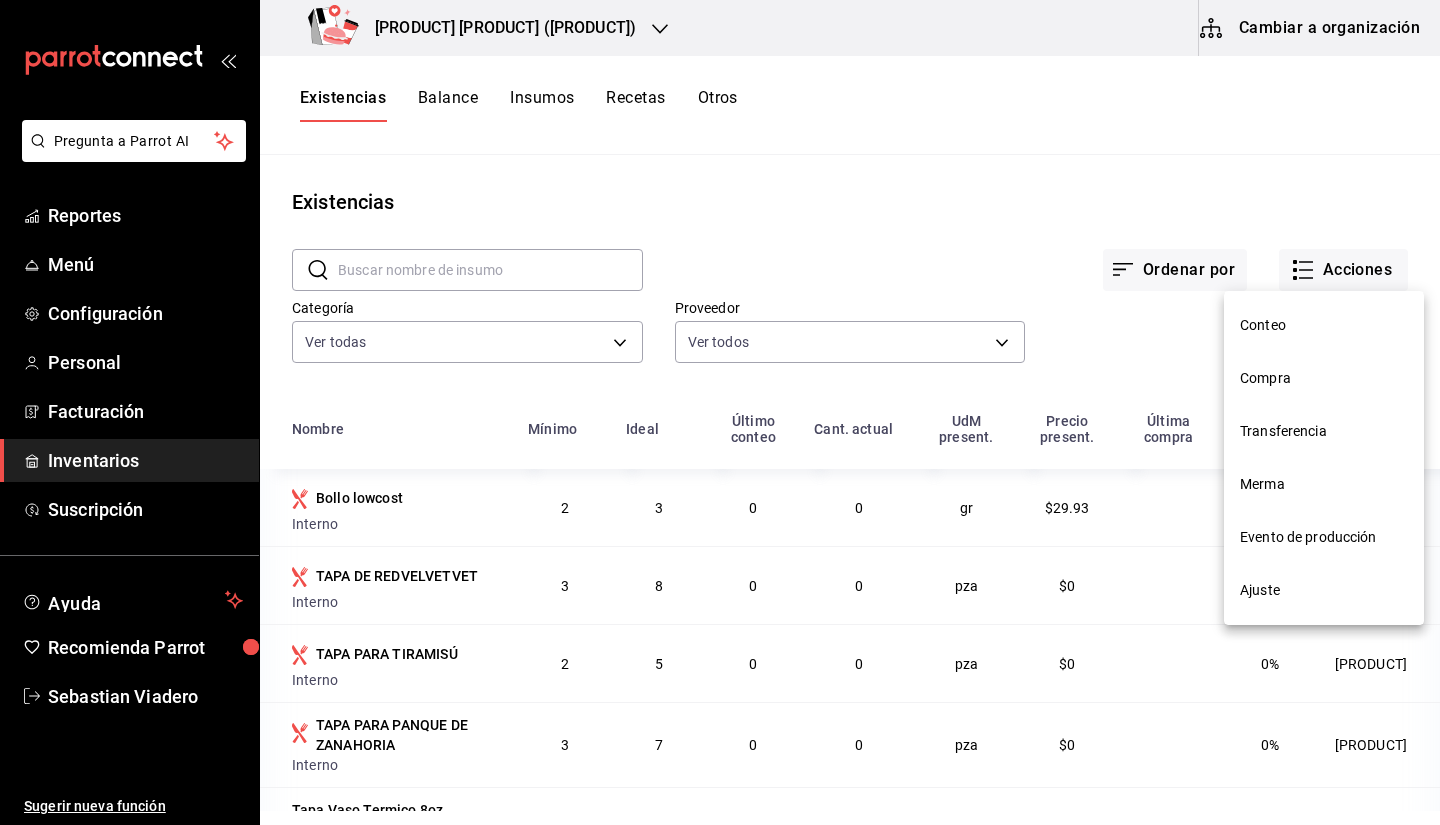 click at bounding box center (720, 412) 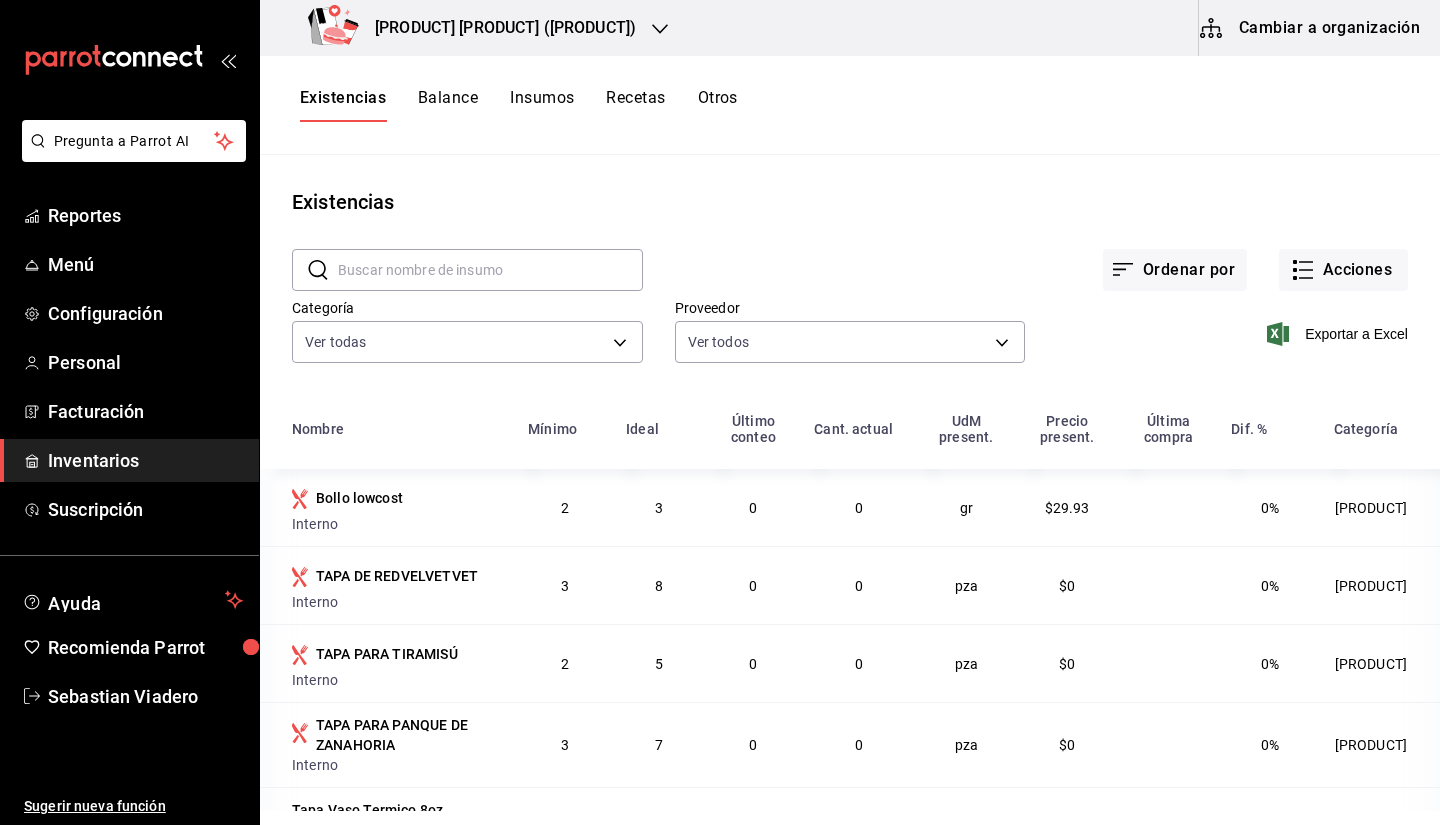 click on "Cambiar a organización" at bounding box center [1311, 28] 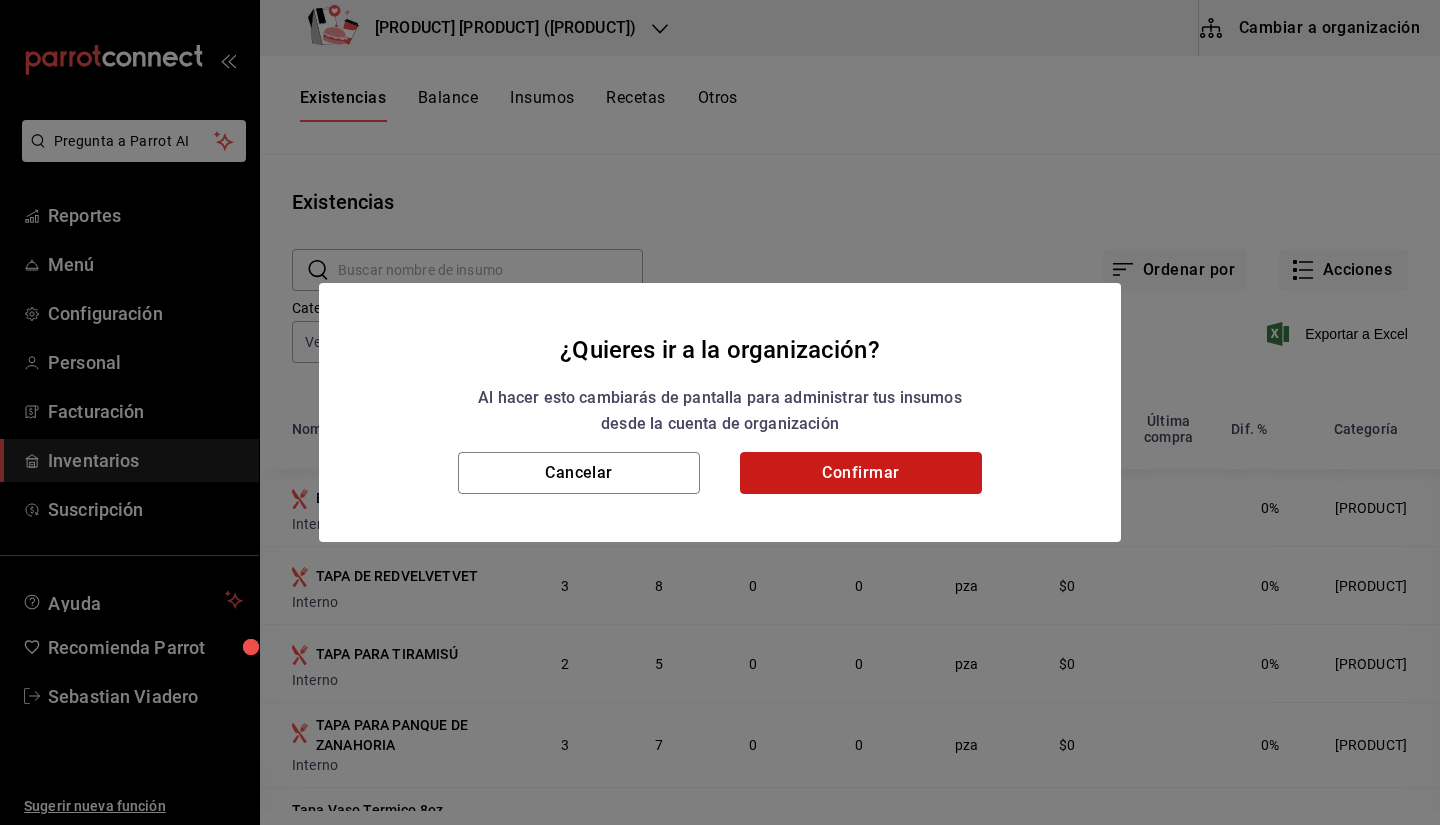 click on "Confirmar" at bounding box center (861, 473) 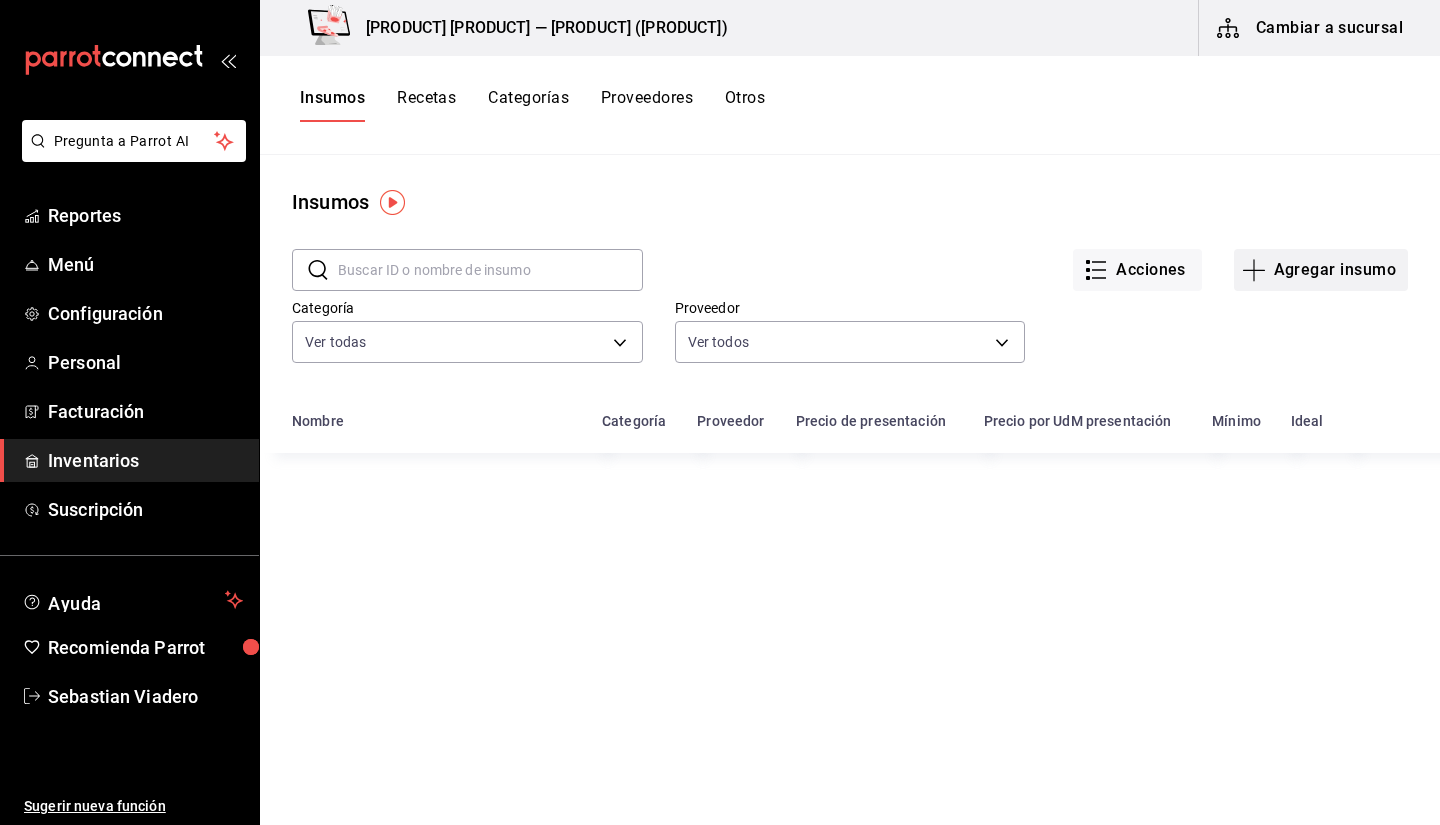 click on "Agregar insumo" at bounding box center (1321, 270) 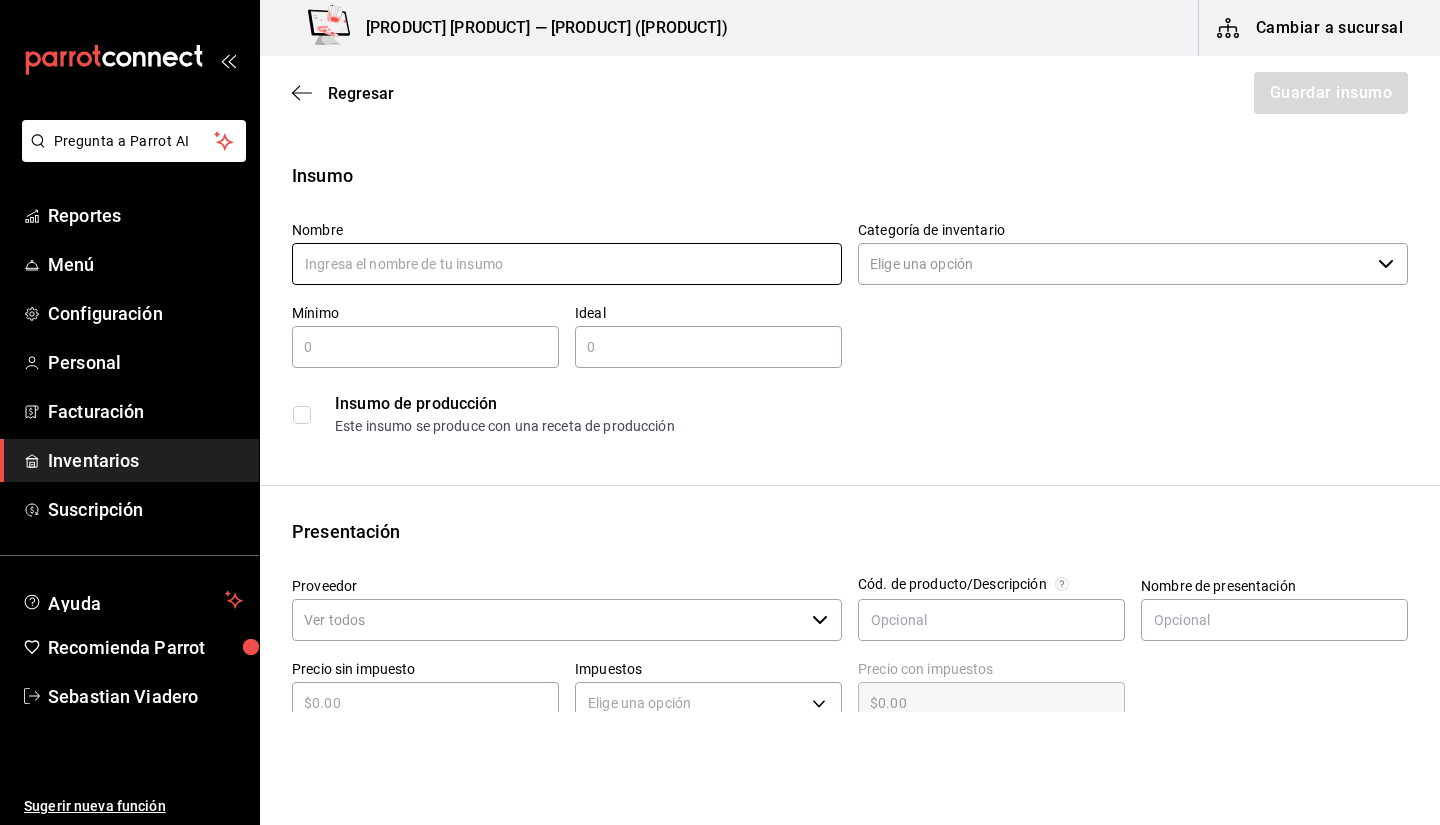 click at bounding box center [567, 264] 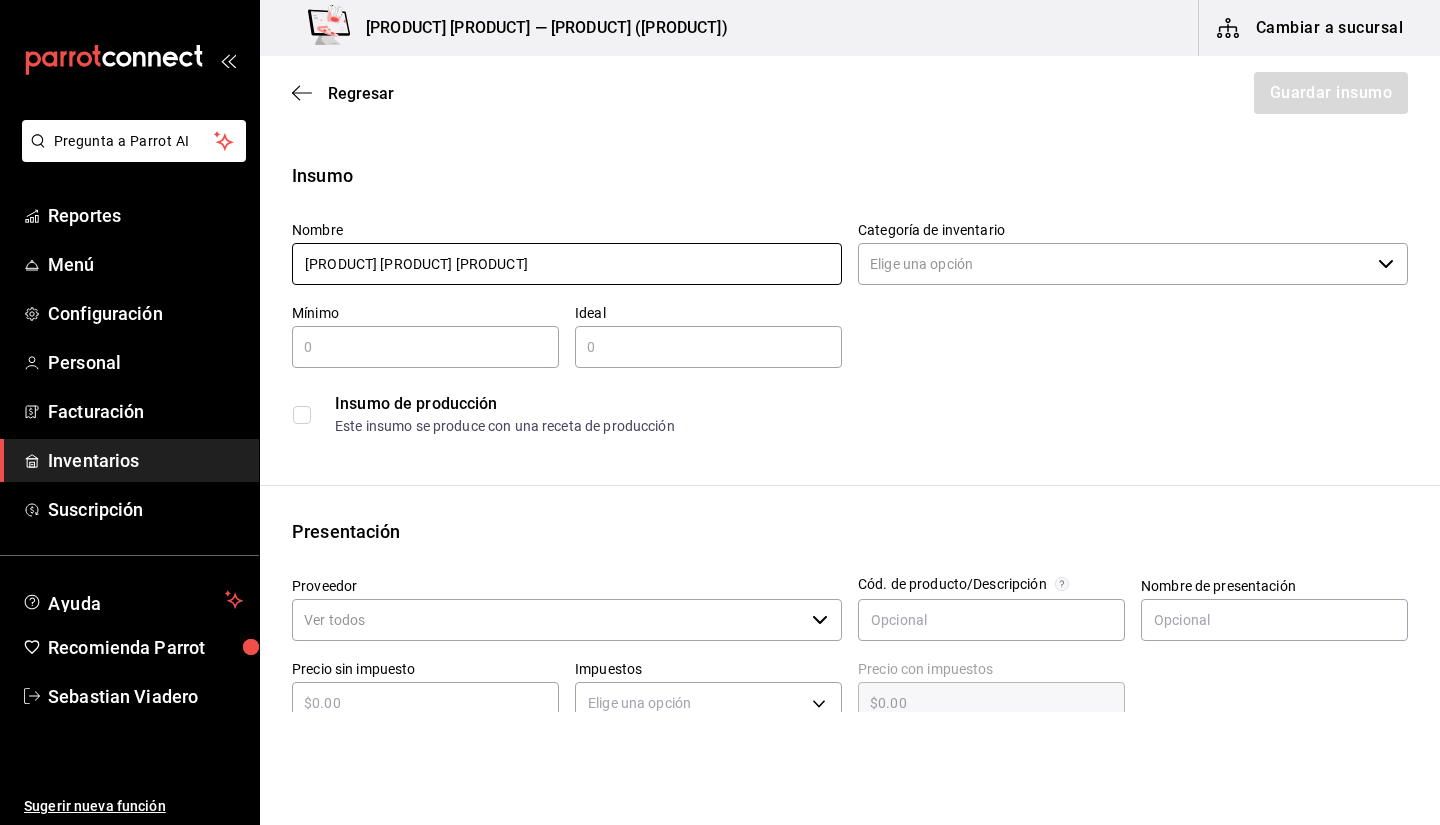 click on "[PRODUCT] [PRODUCT] [PRODUCT]" at bounding box center [567, 264] 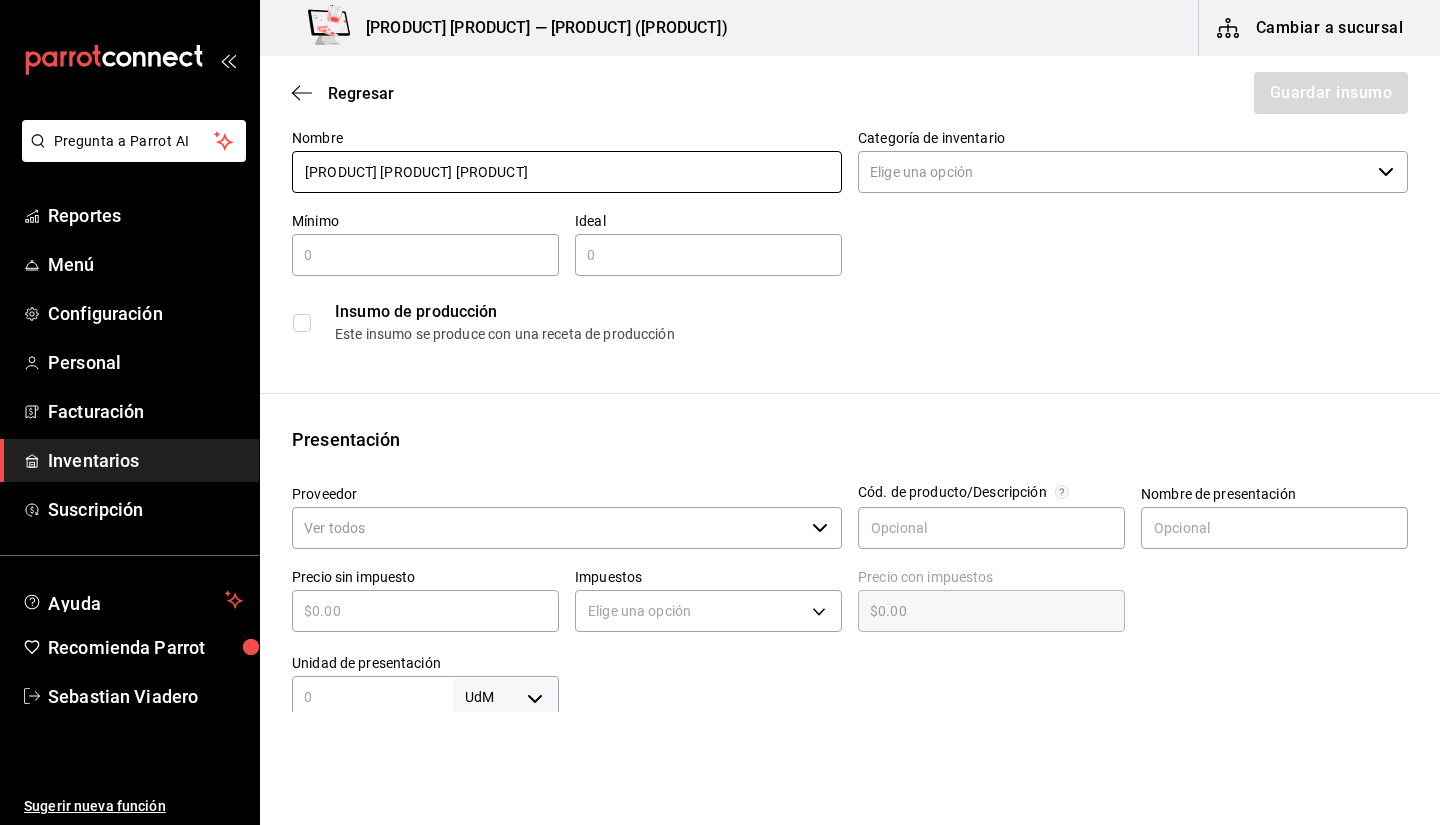 scroll, scrollTop: 95, scrollLeft: 0, axis: vertical 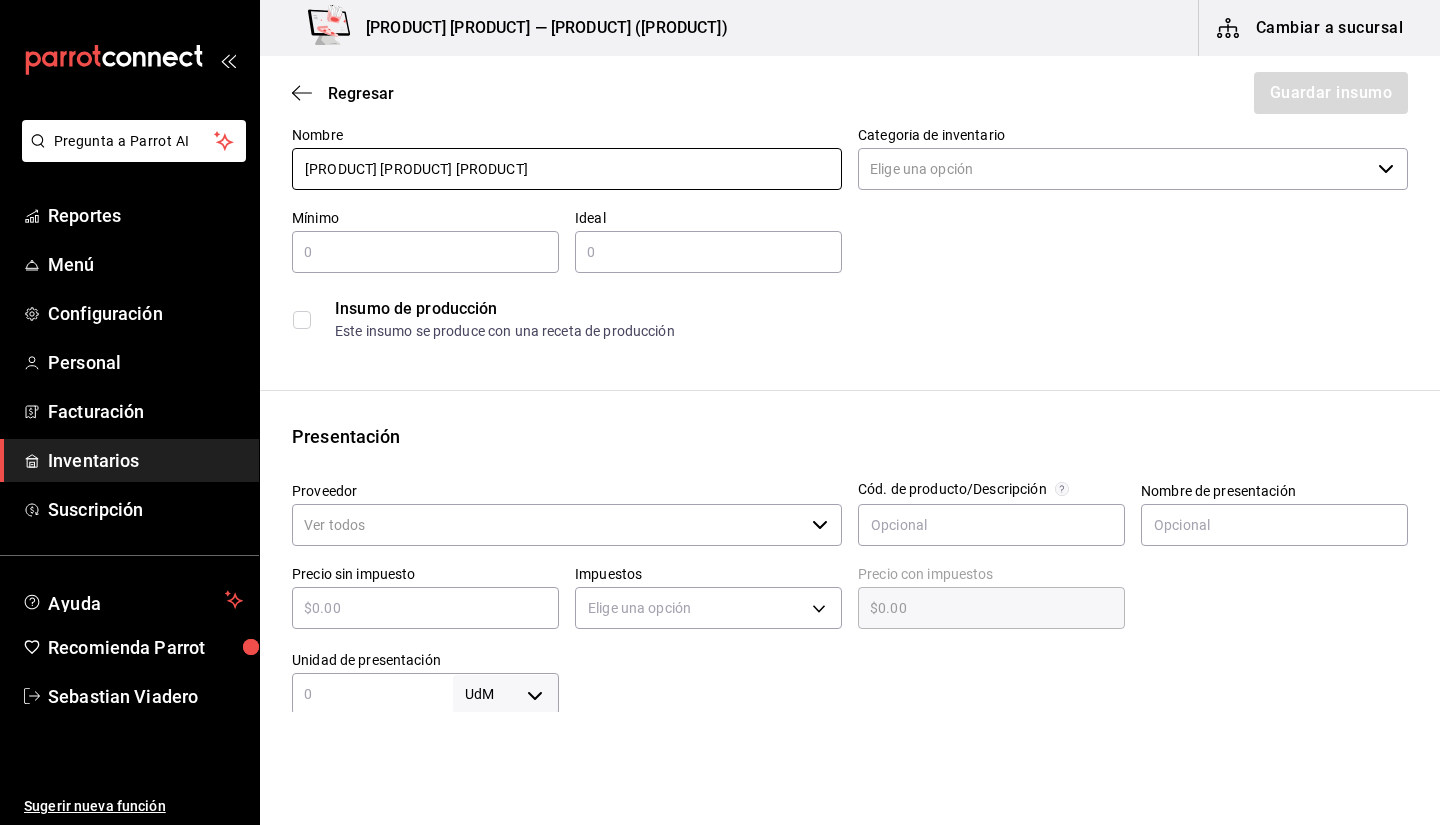 click on "[PRODUCT] [PRODUCT] [PRODUCT]" at bounding box center (567, 169) 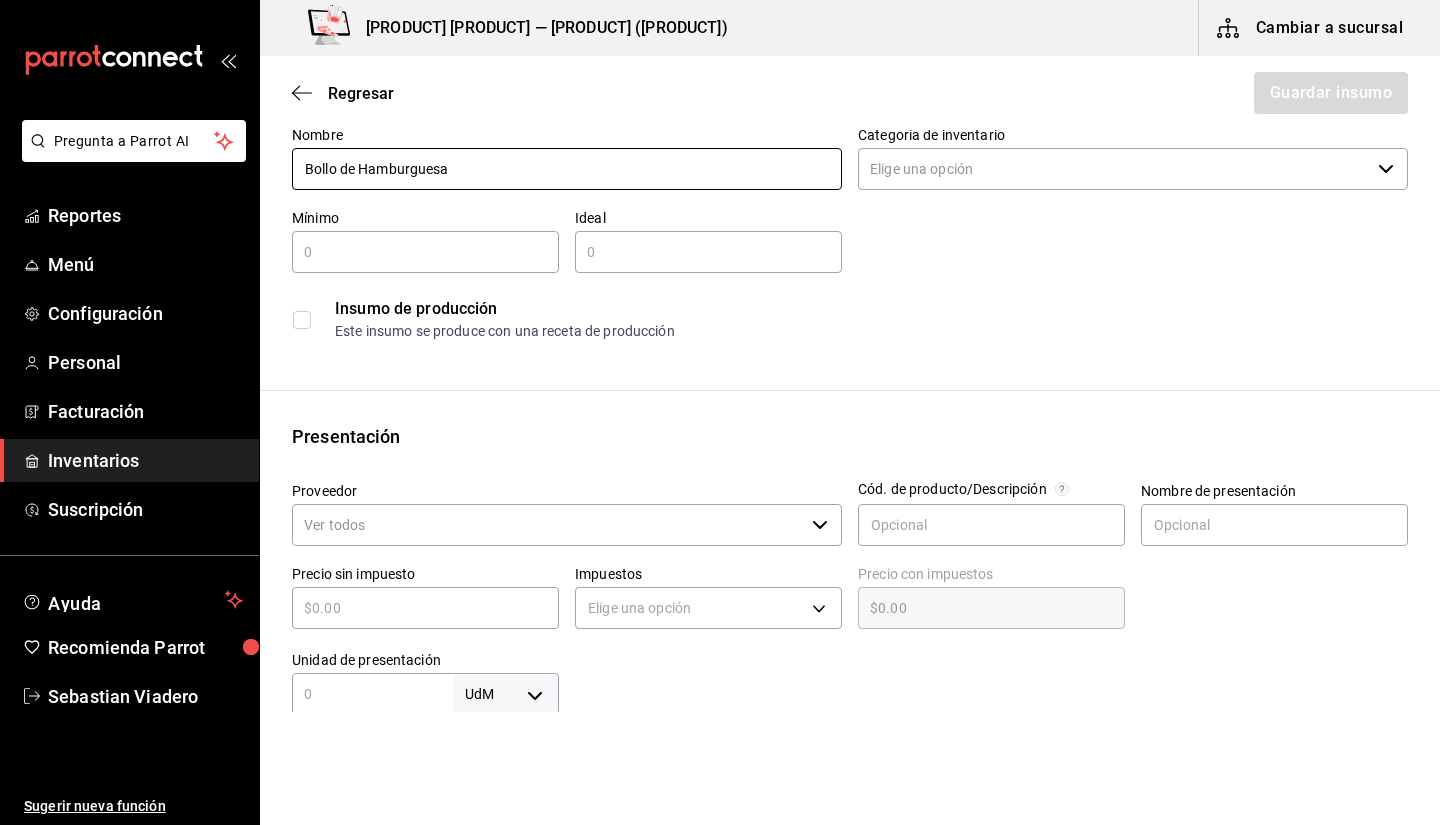 click on "Bollo de Hamburguesa" at bounding box center [567, 169] 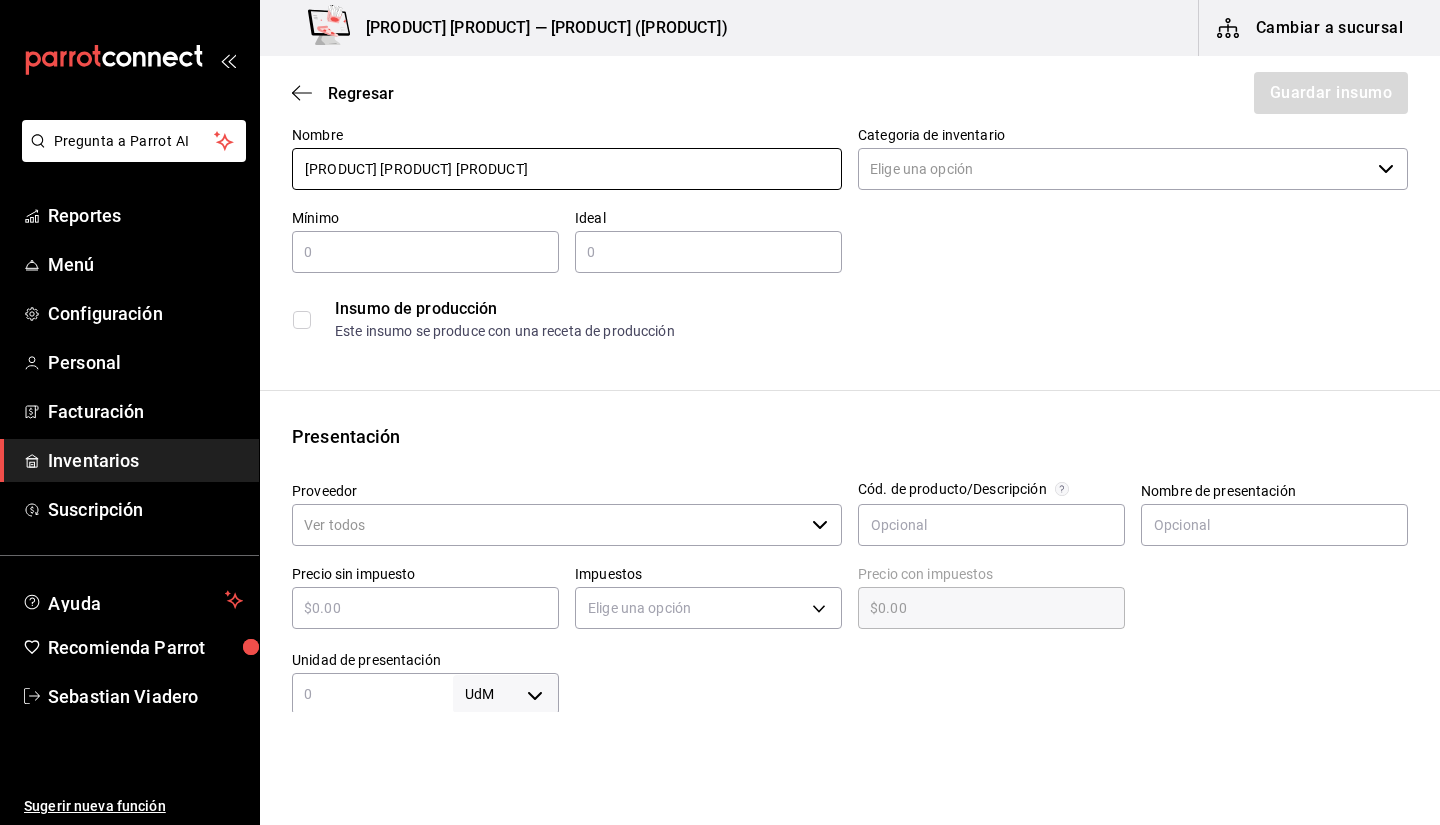 type on "[PRODUCT] [PRODUCT] [PRODUCT]" 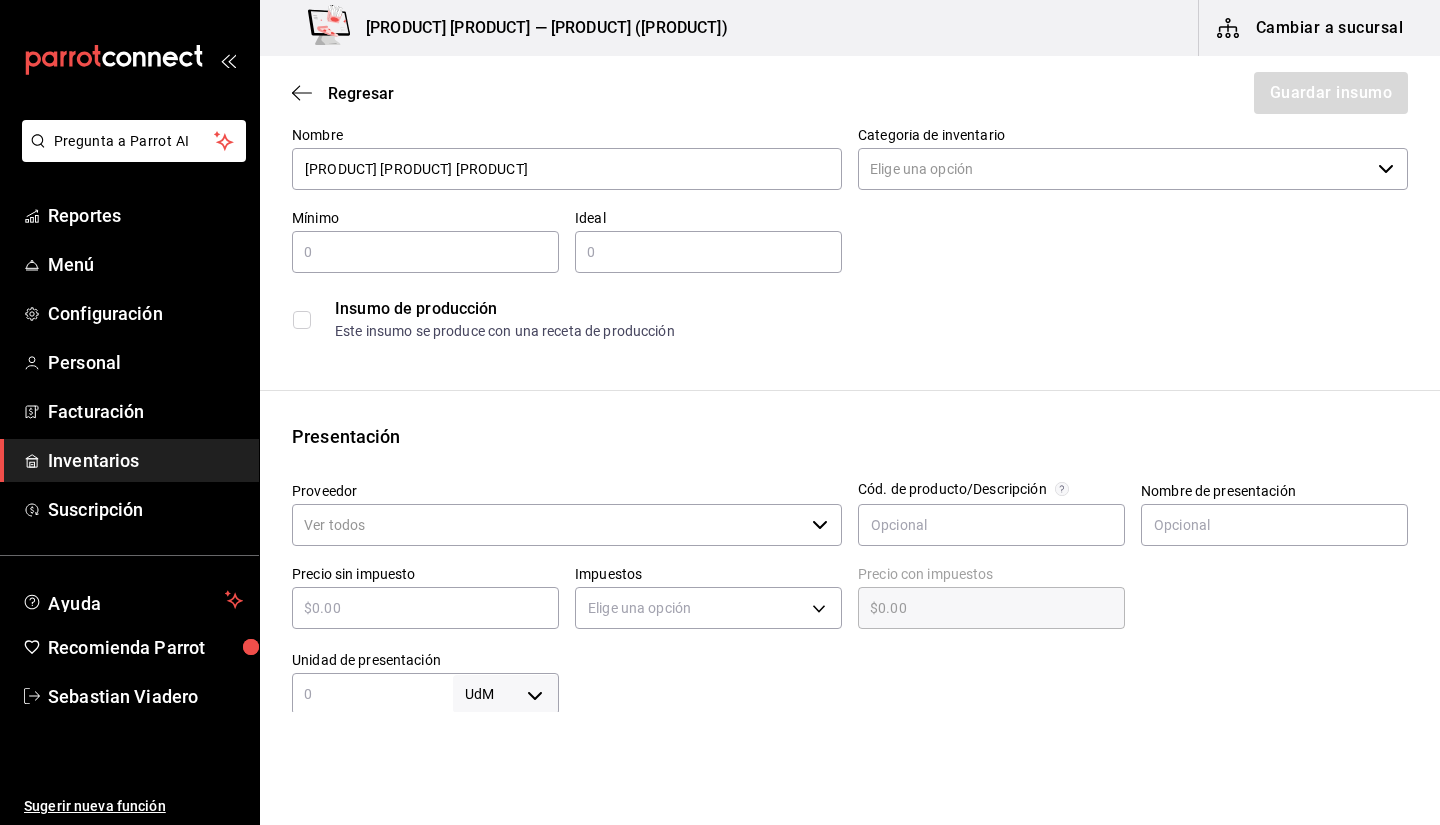 click at bounding box center [425, 252] 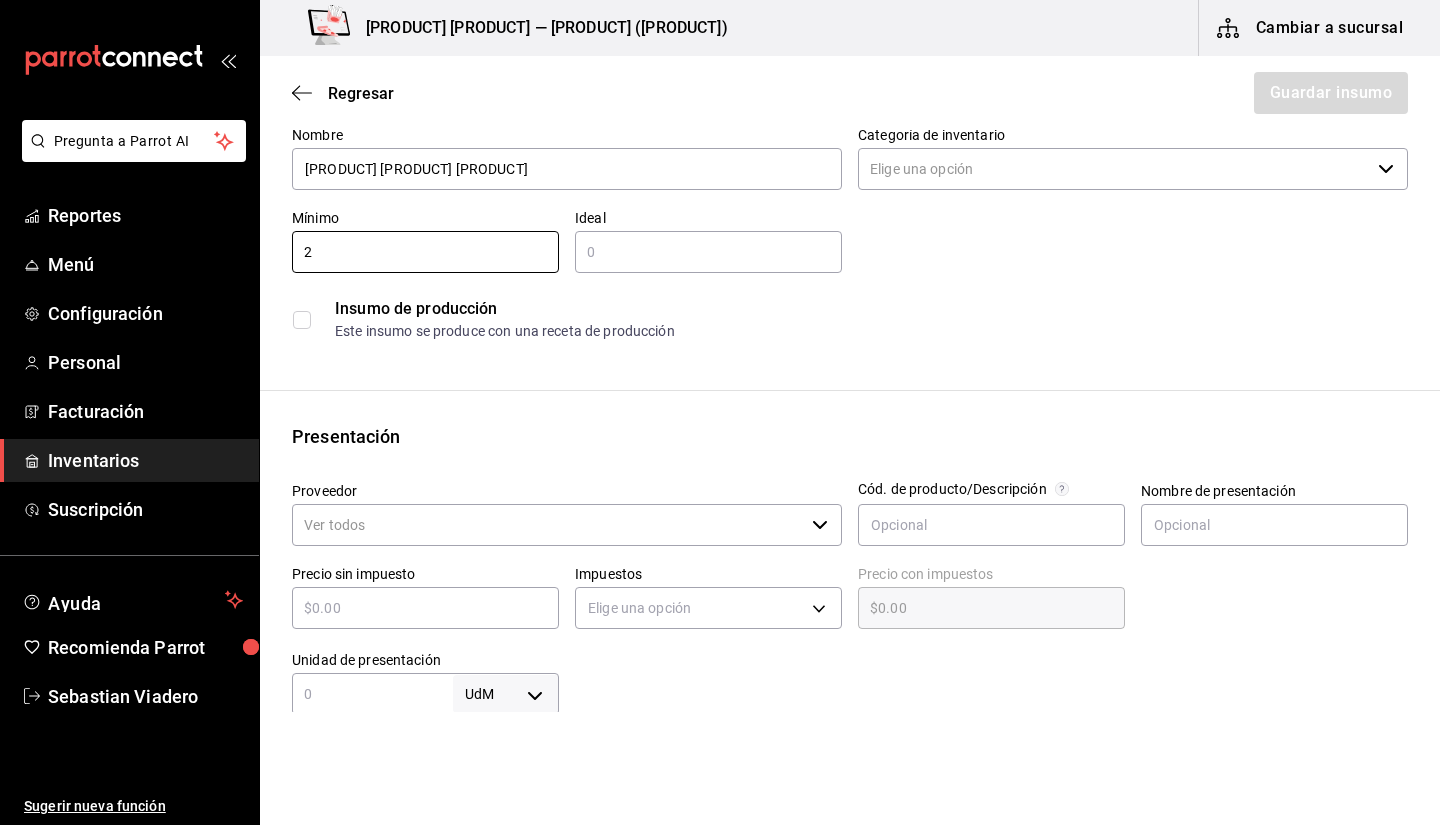type on "2" 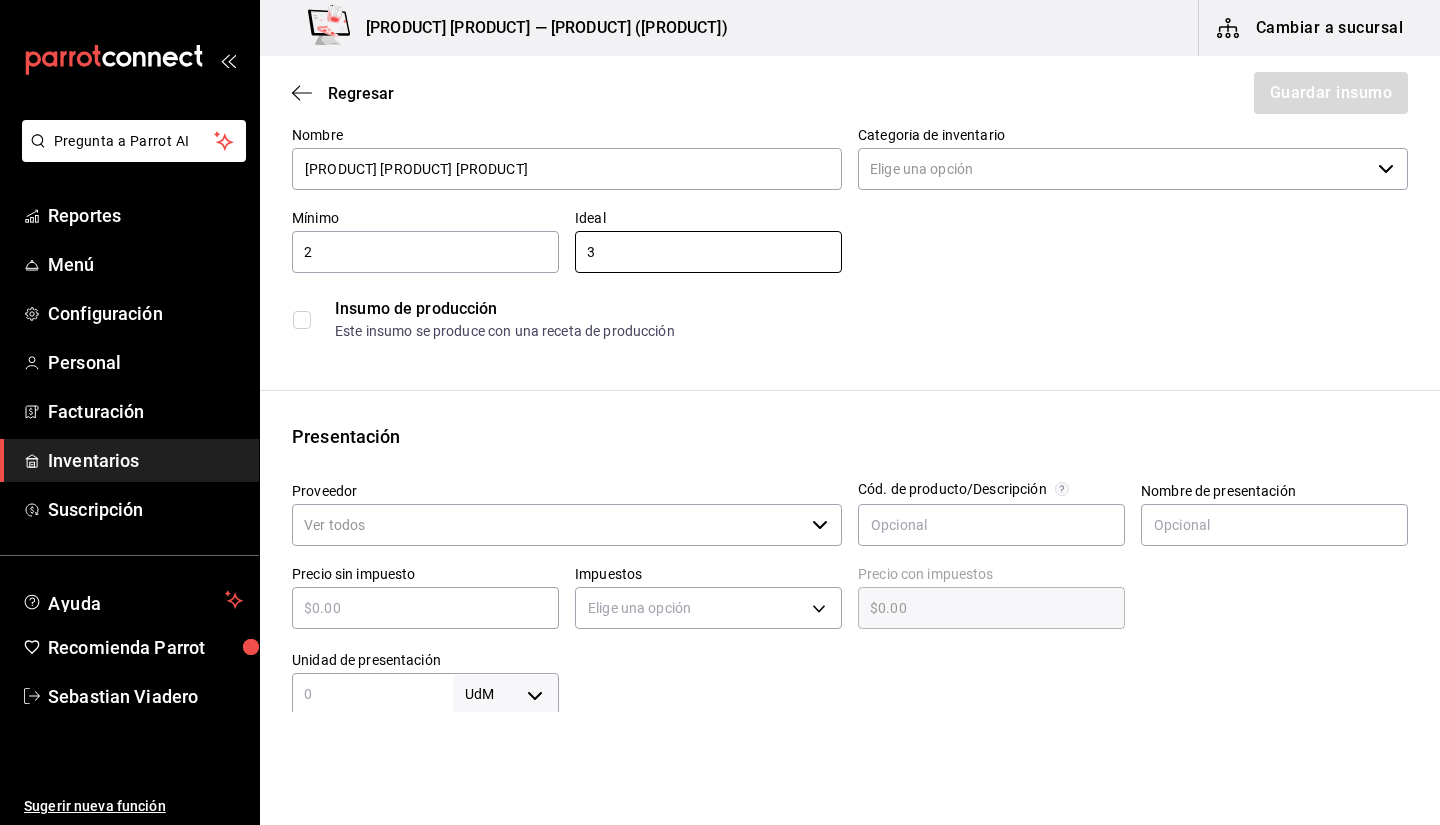 type on "3" 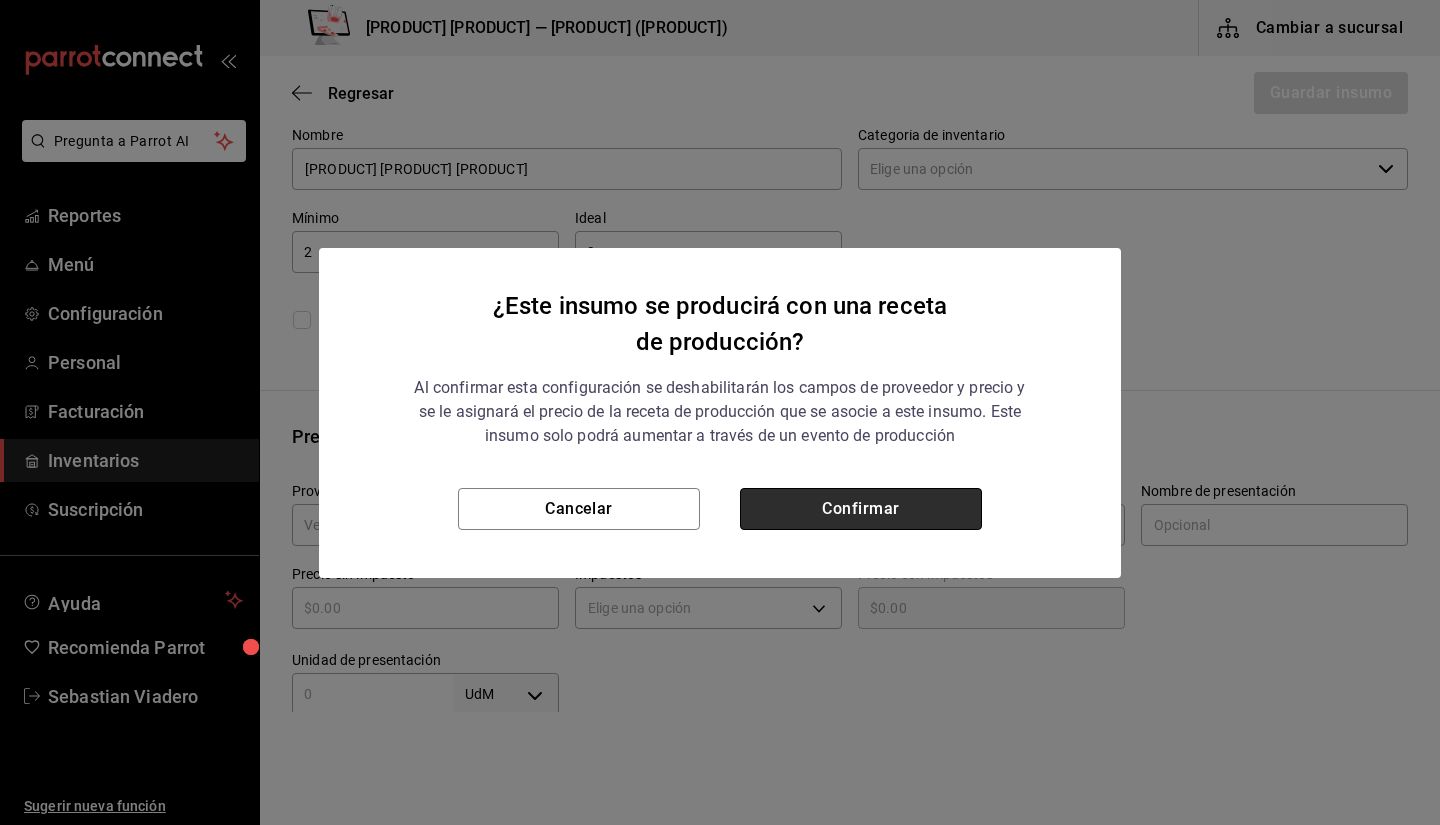 click on "Confirmar" at bounding box center (861, 509) 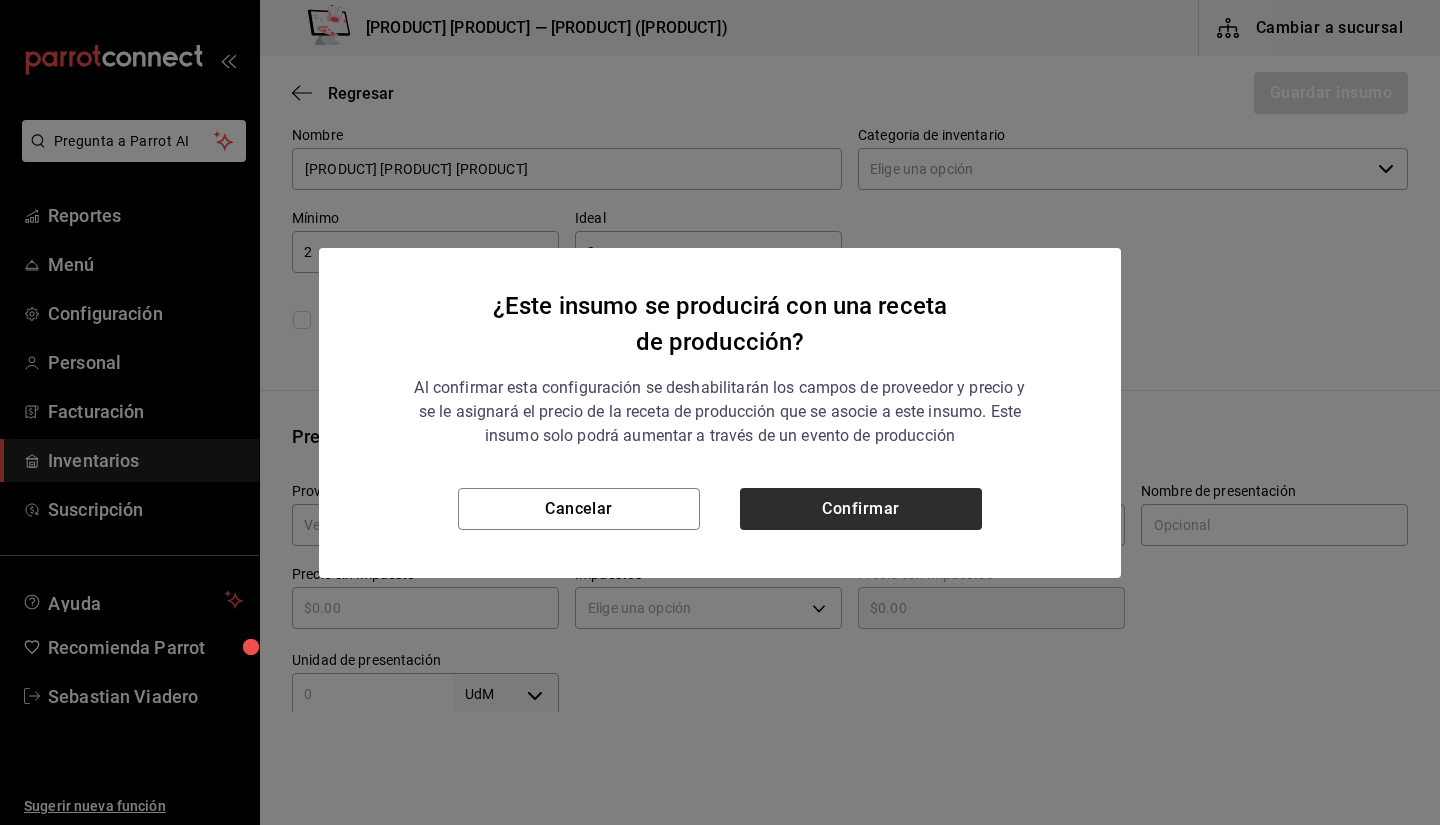 checkbox on "true" 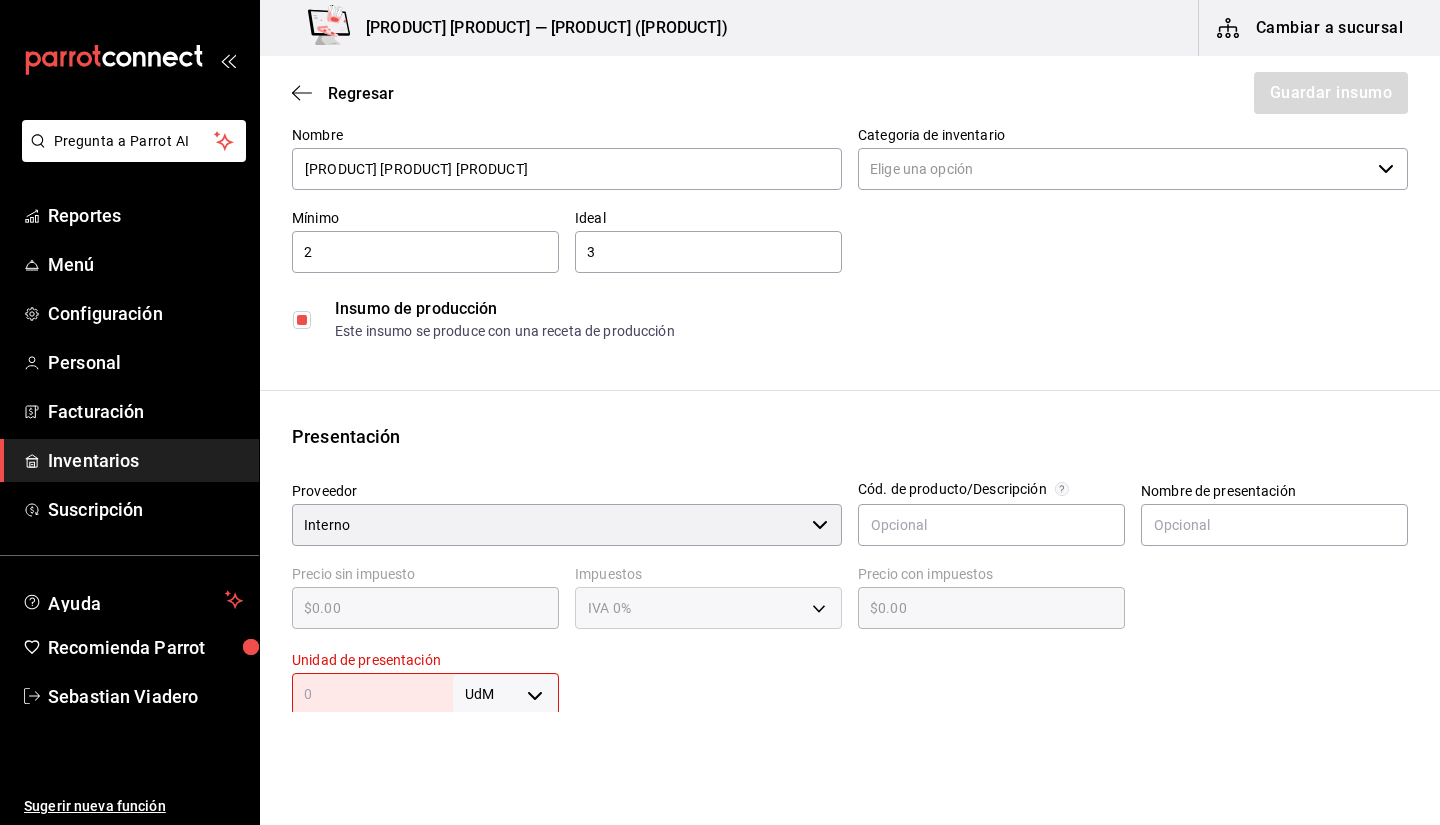 click on "Categoría de inventario ​" at bounding box center [1133, 159] 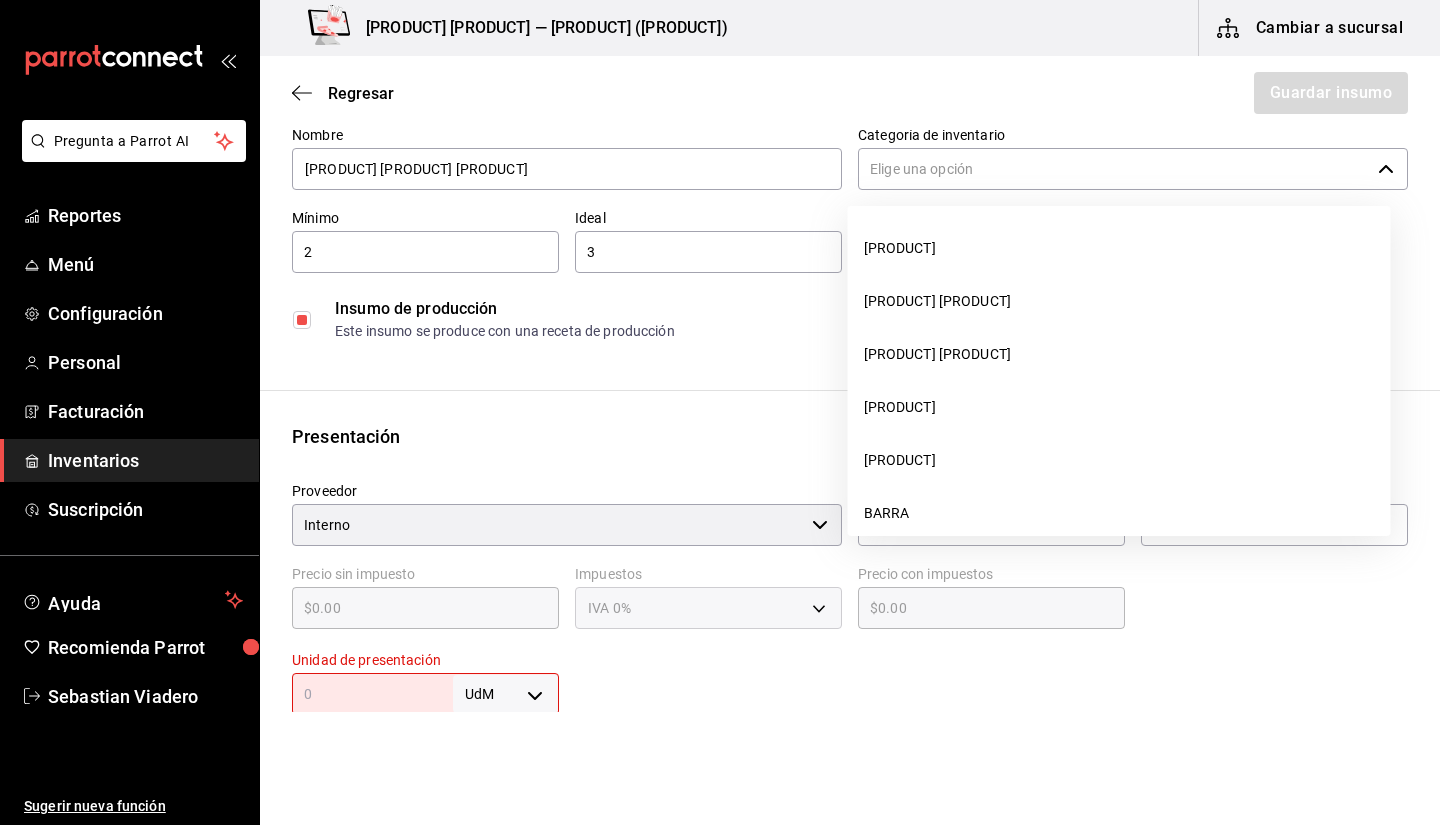click on "Categoría de inventario" at bounding box center [1114, 169] 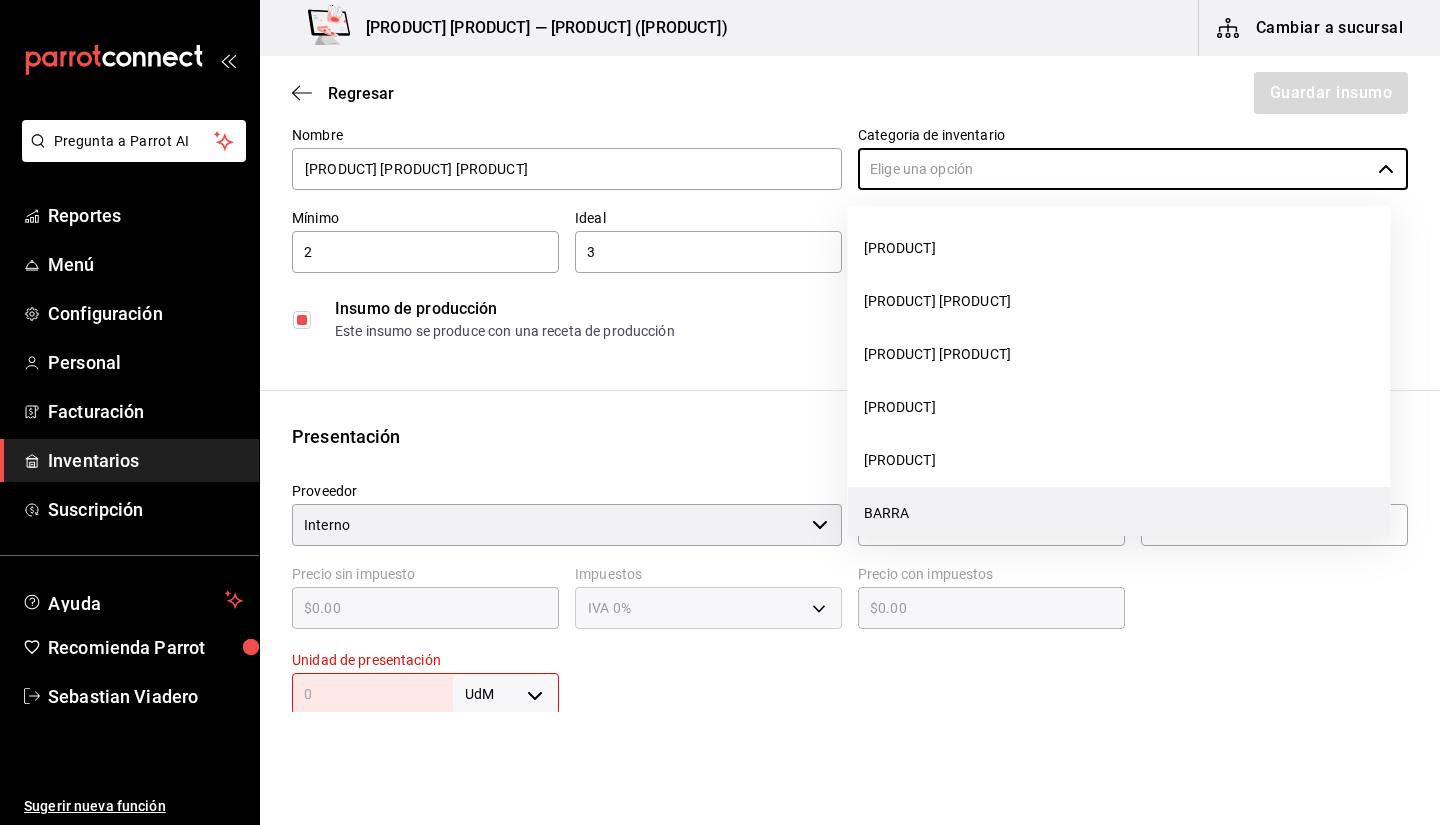 click on "BARRA" at bounding box center [1119, 513] 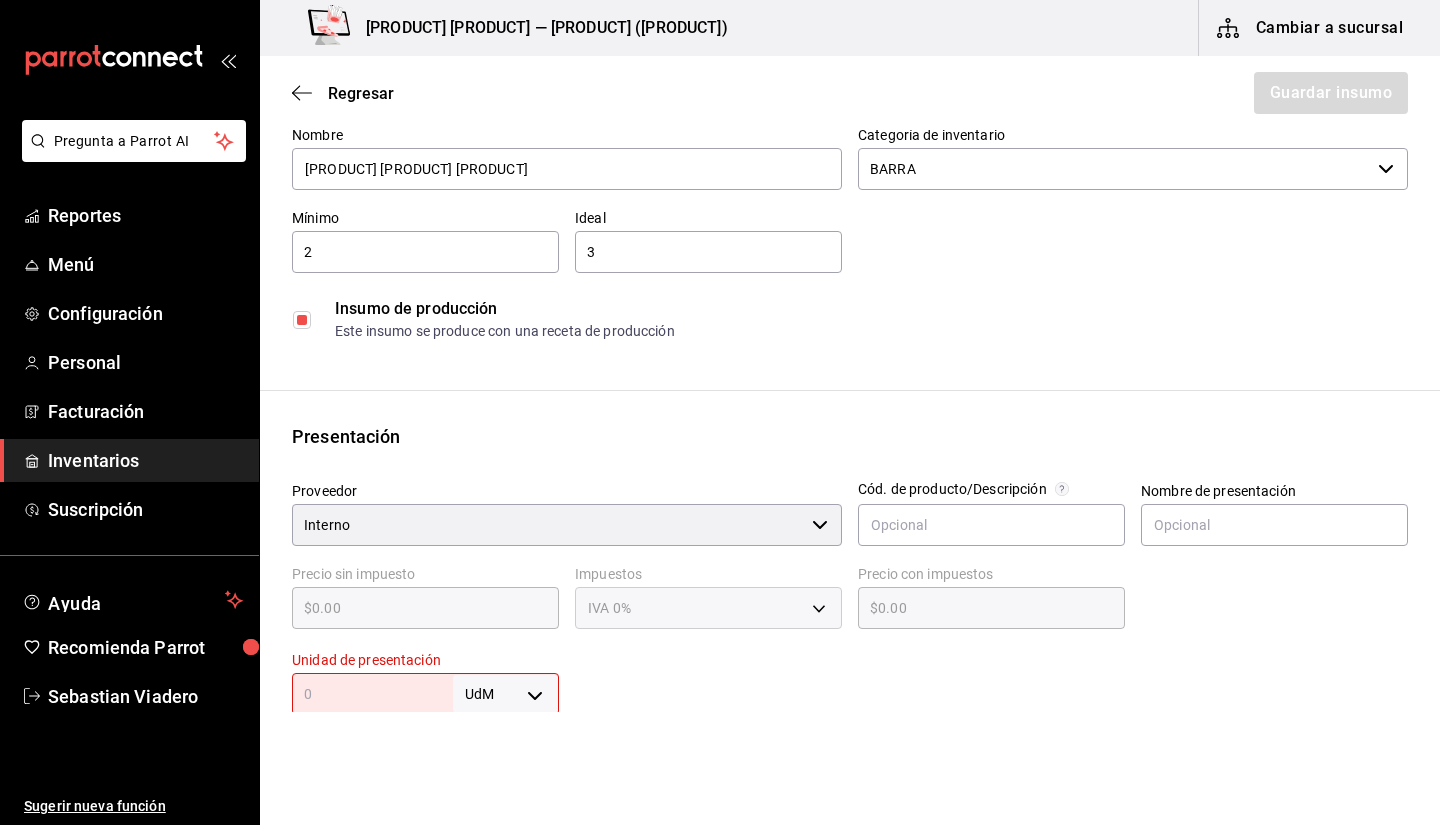 click on "BARRA" at bounding box center (1114, 169) 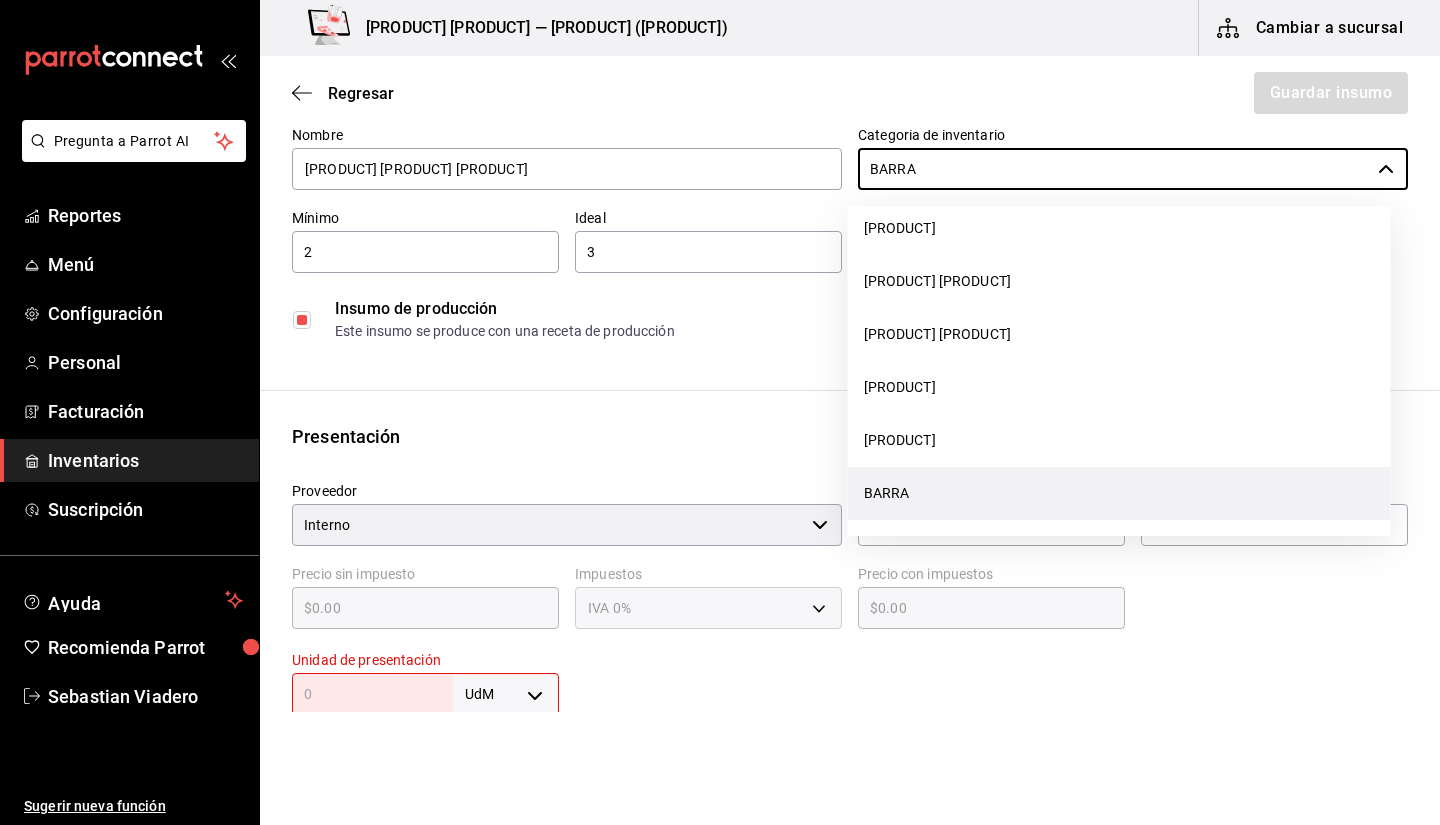 scroll, scrollTop: 179, scrollLeft: 0, axis: vertical 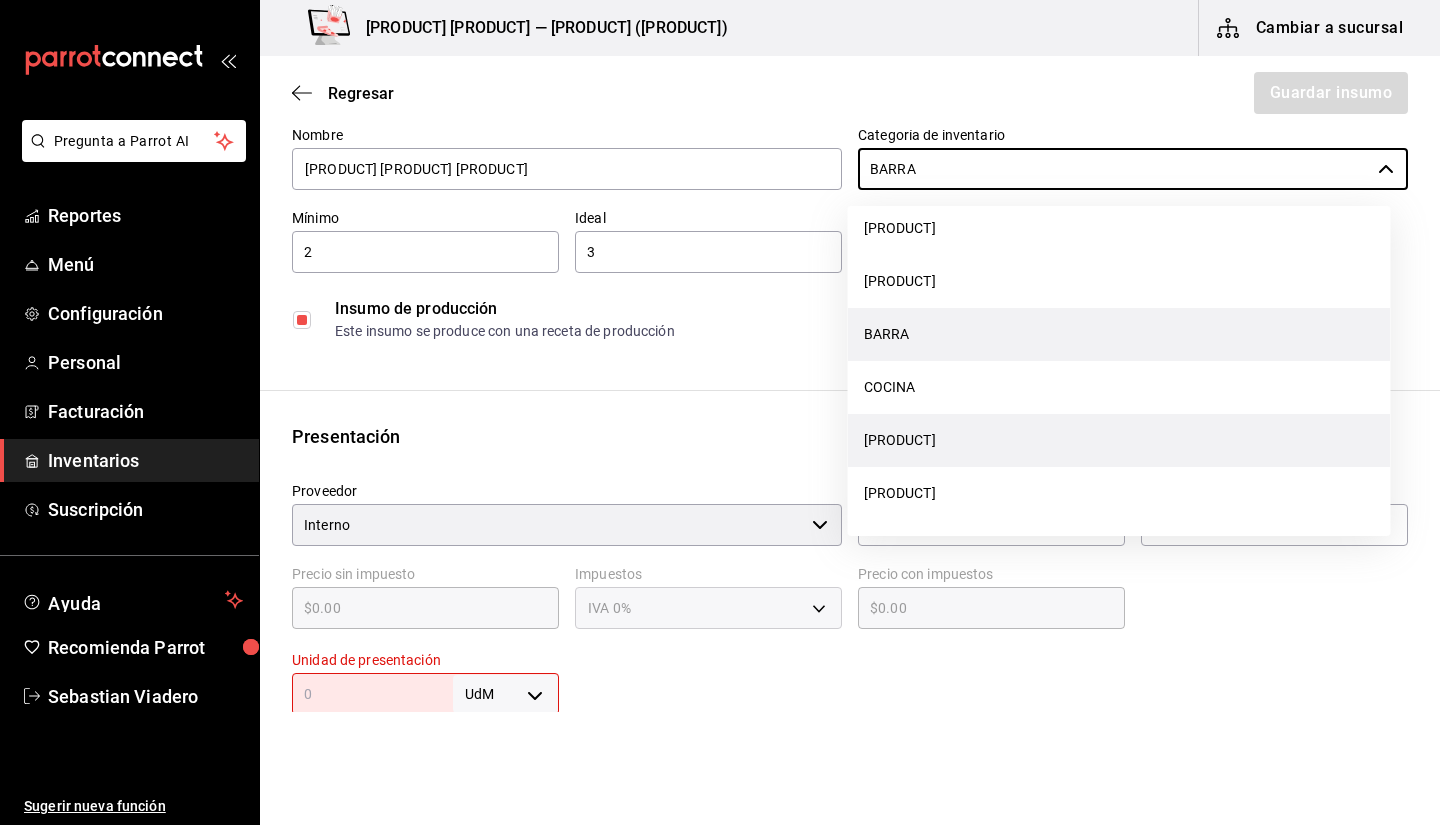 click on "[PRODUCT]" at bounding box center [1119, 440] 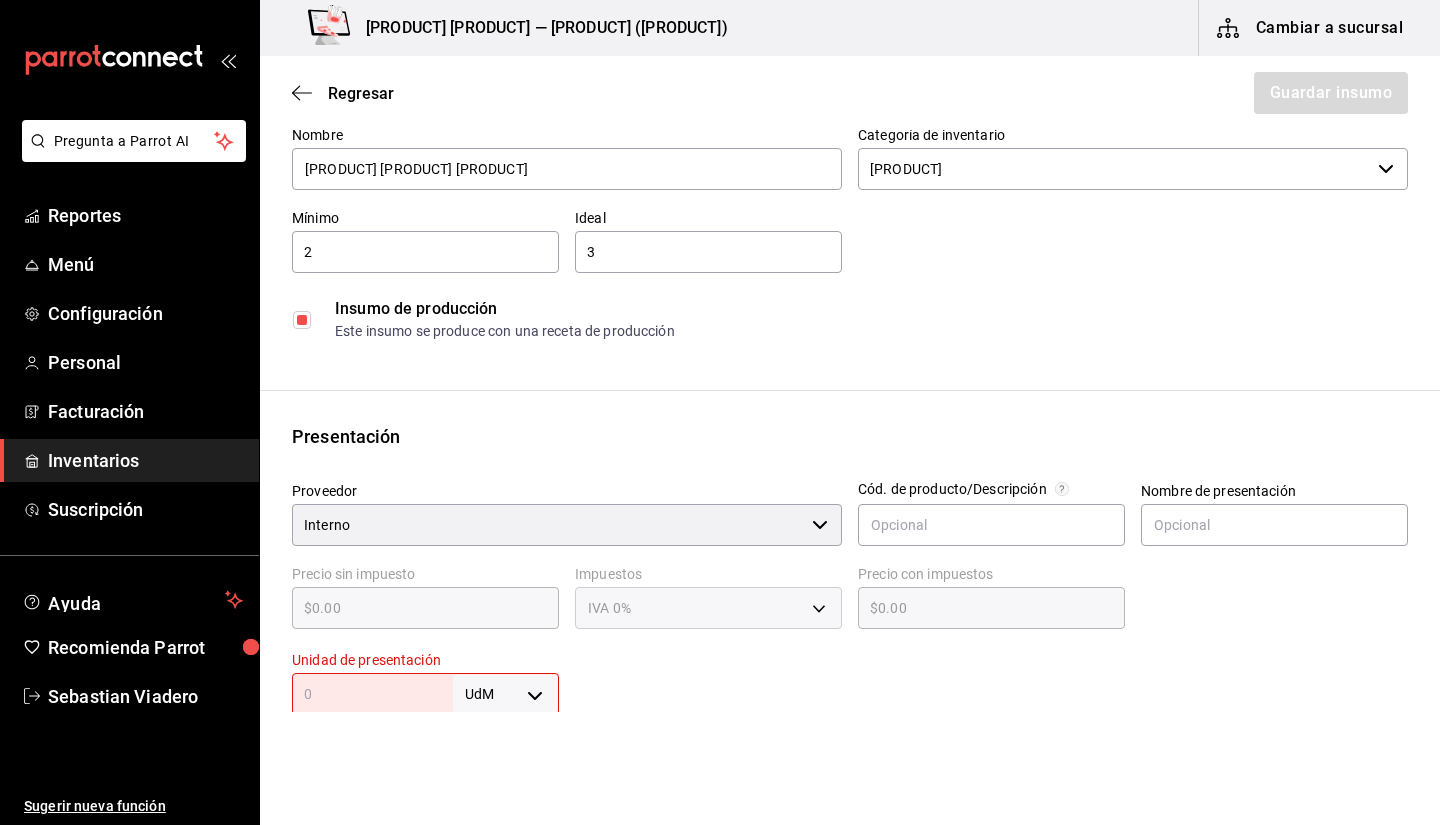click at bounding box center (1266, 592) 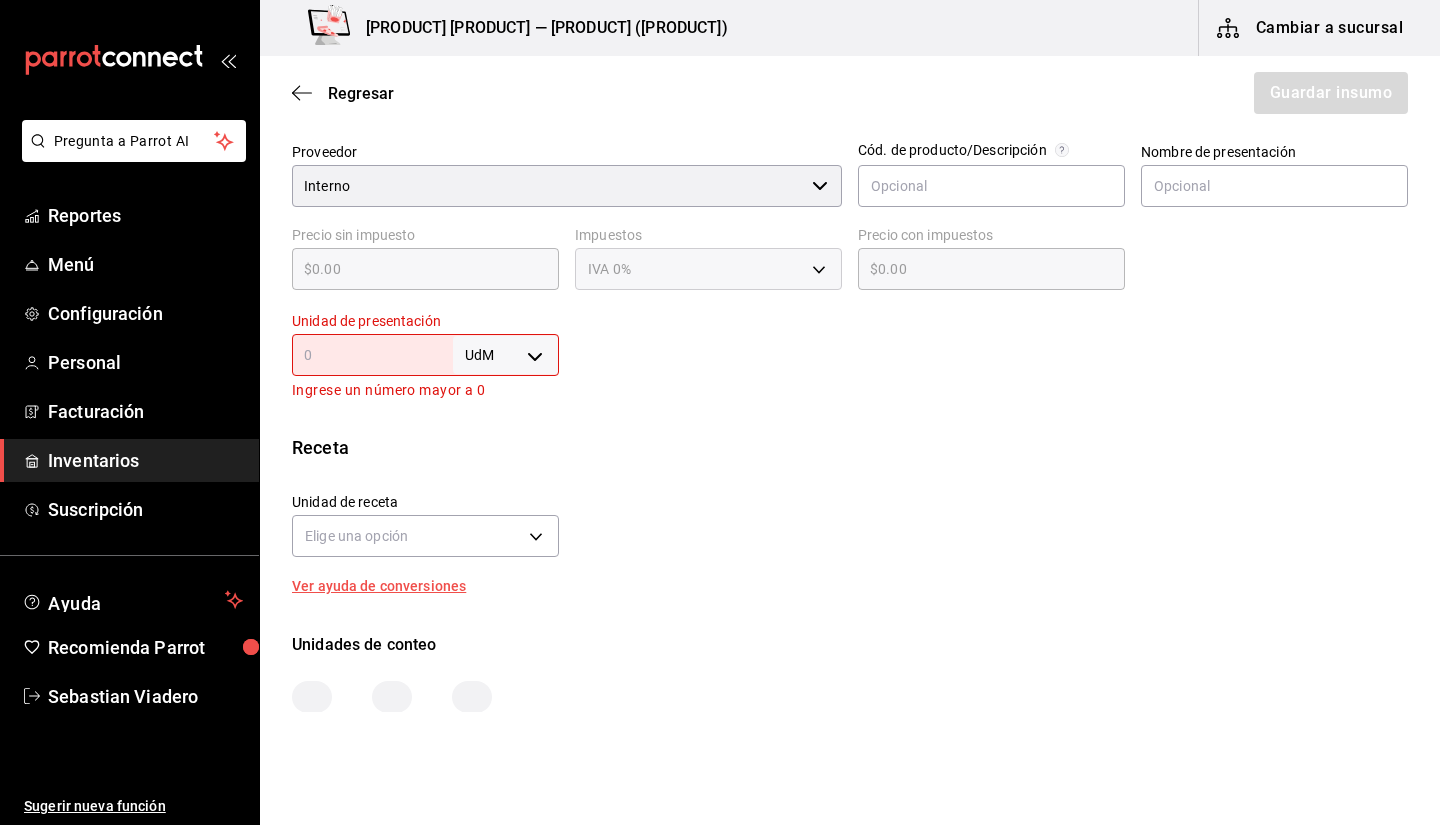 scroll, scrollTop: 492, scrollLeft: 0, axis: vertical 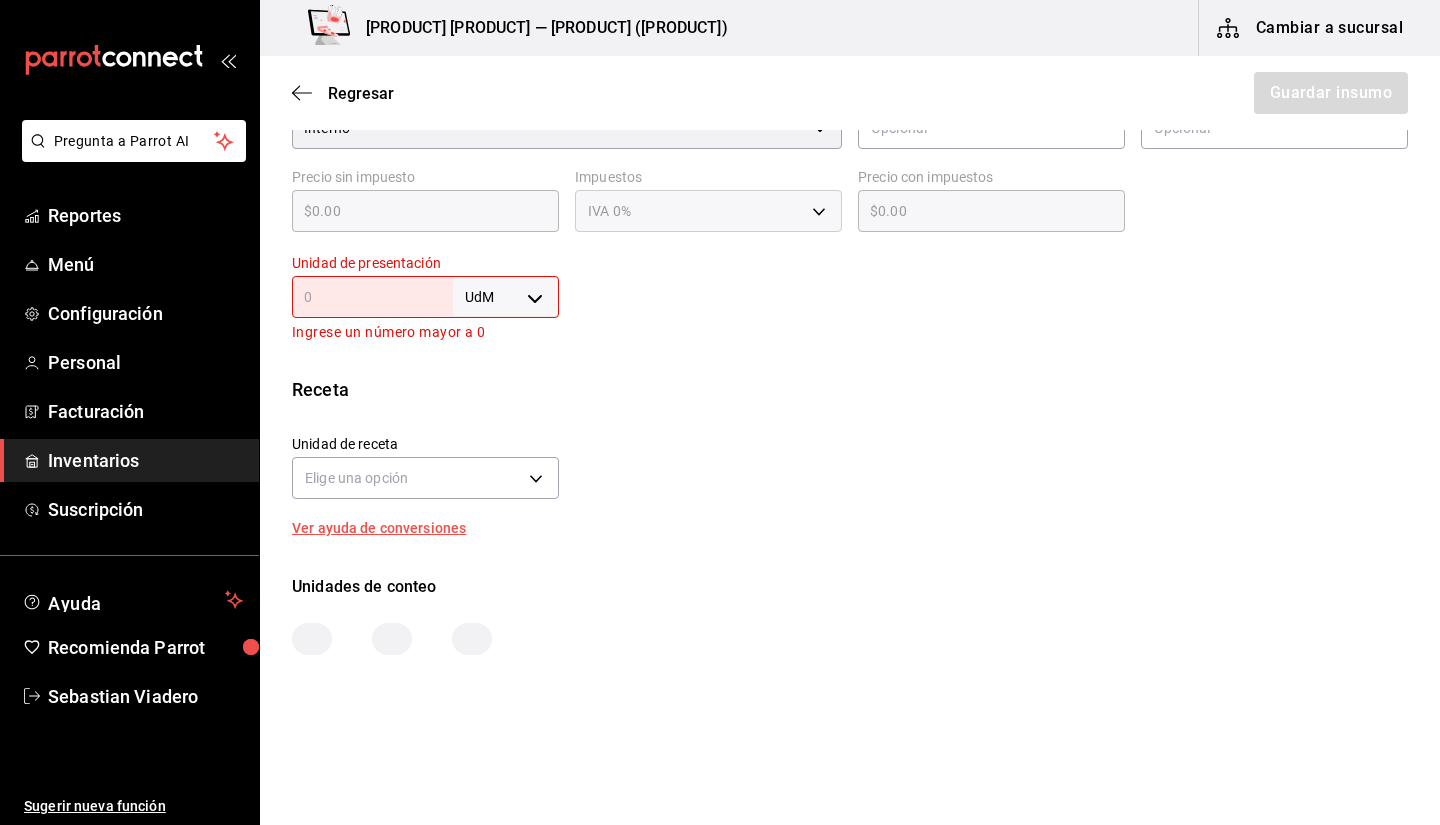 drag, startPoint x: 460, startPoint y: 319, endPoint x: 514, endPoint y: 280, distance: 66.61081 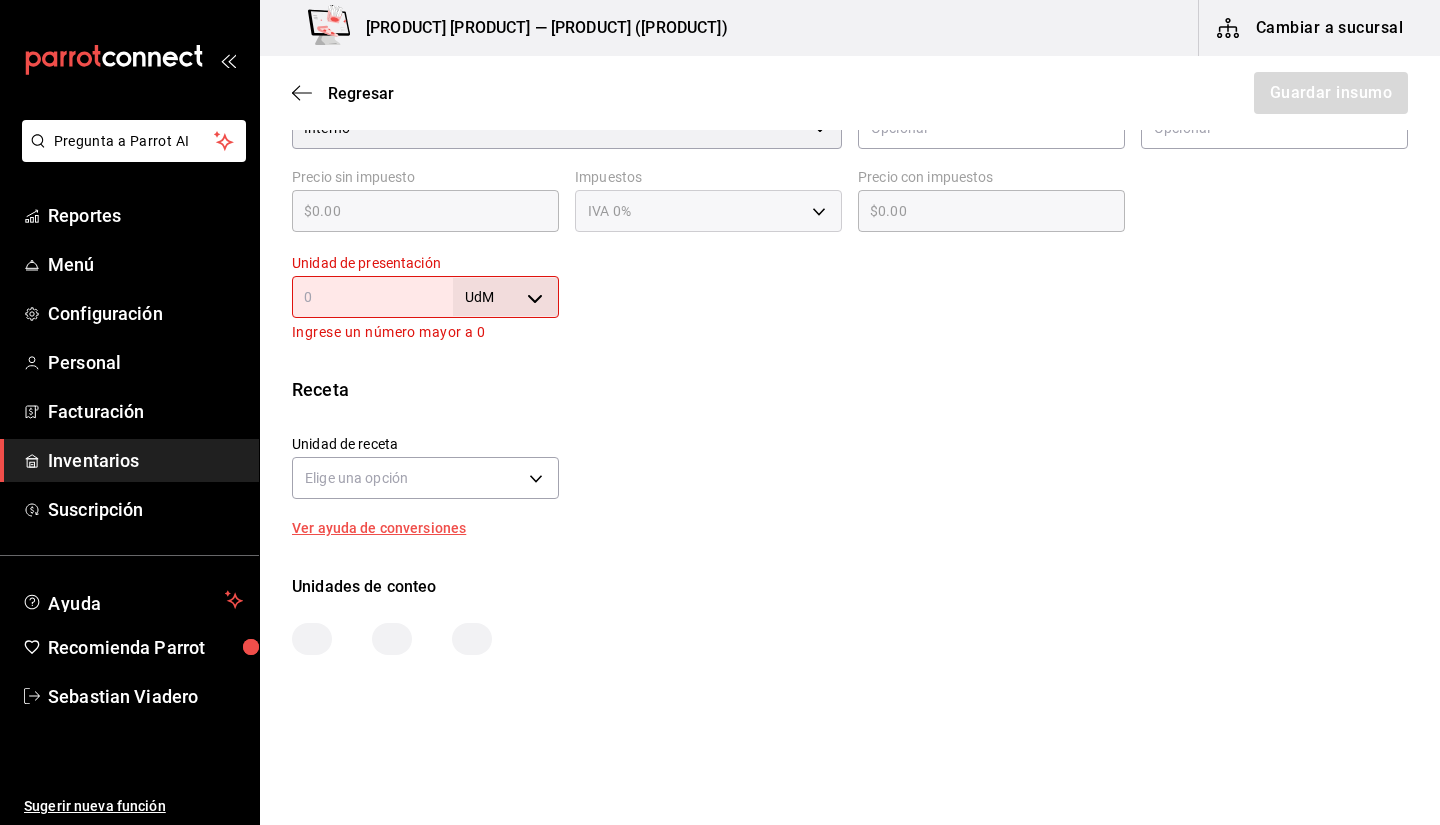 click on "Unidad de presentación UdM ​ Ingrese un número mayor a 0" at bounding box center (425, 299) 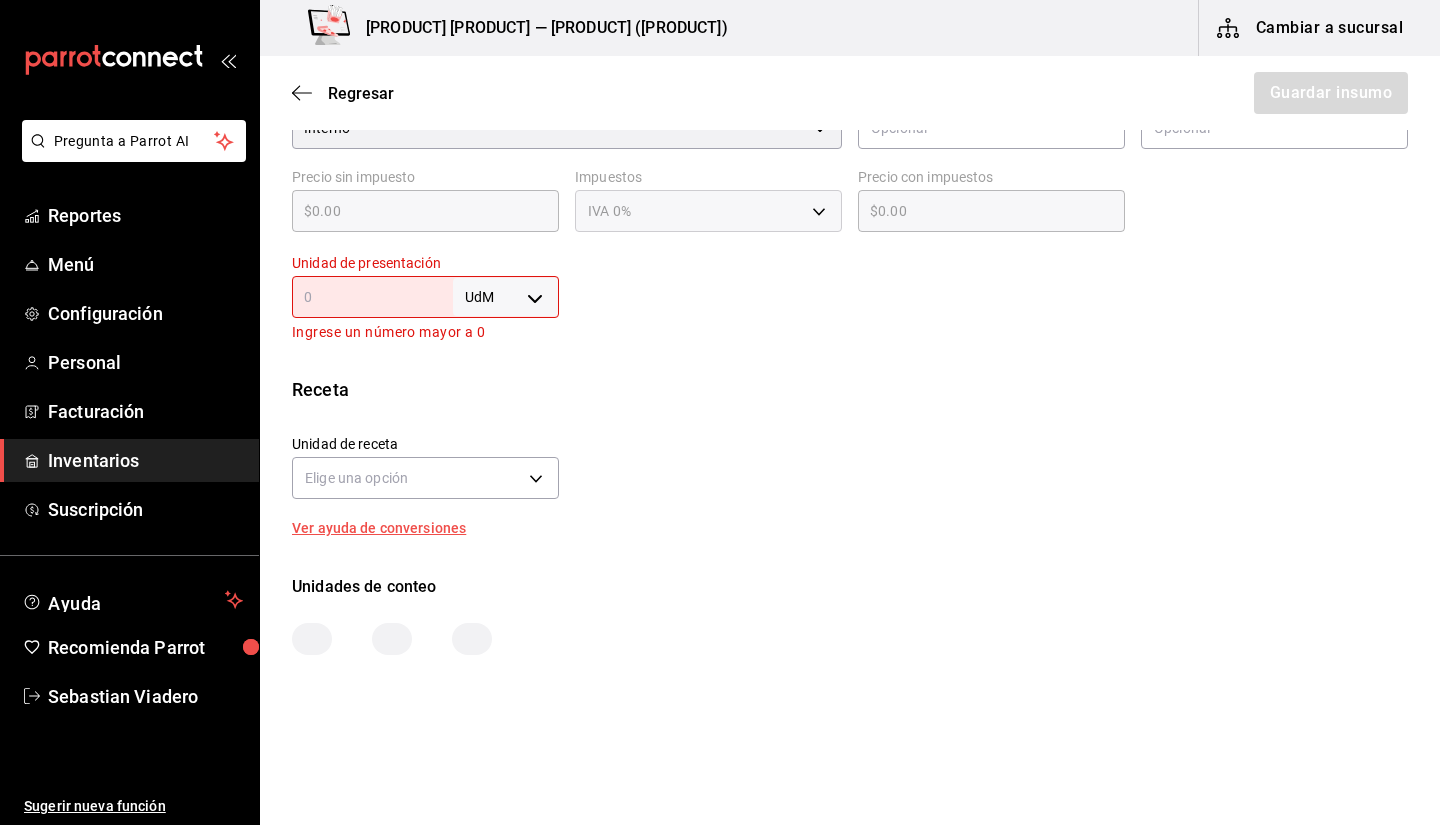 click on "Pregunta a Parrot AI Reportes   Menú   Configuración   Personal   Facturación   Inventarios   Suscripción   Ayuda Recomienda Parrot   [PERSON]   Sugerir nueva función   Pan Malo — Pan Malo ([LOCATION]) Cambiar a sucursal Regresar Guardar insumo Insumo Nombre Bollo Blanco de Hamburguesa Categoría de inventario PRODUCCION ​ Mínimo 2 ​ Ideal 3 ​ Insumo de producción Este insumo se produce con una receta de producción Presentación Proveedor Interno ​ Cód. de producto/Descripción Nombre de presentación Precio sin impuesto $0.00 ​ Impuestos IVA 0% Precio con impuestos $0.00 ​ Unidad de presentación UdM ​ Ingrese un número mayor a 0 Receta Unidad de receta Elige una opción Factor de conversión ​ Ver ayuda de conversiones Unidades de conteo GANA 1 MES GRATIS EN TU SUSCRIPCIÓN AQUÍ Pregunta a Parrot AI Reportes   Menú   Configuración   Personal   Facturación   Inventarios   Suscripción   Ayuda Recomienda Parrot   [PERSON]   Sugerir nueva función" at bounding box center (720, 356) 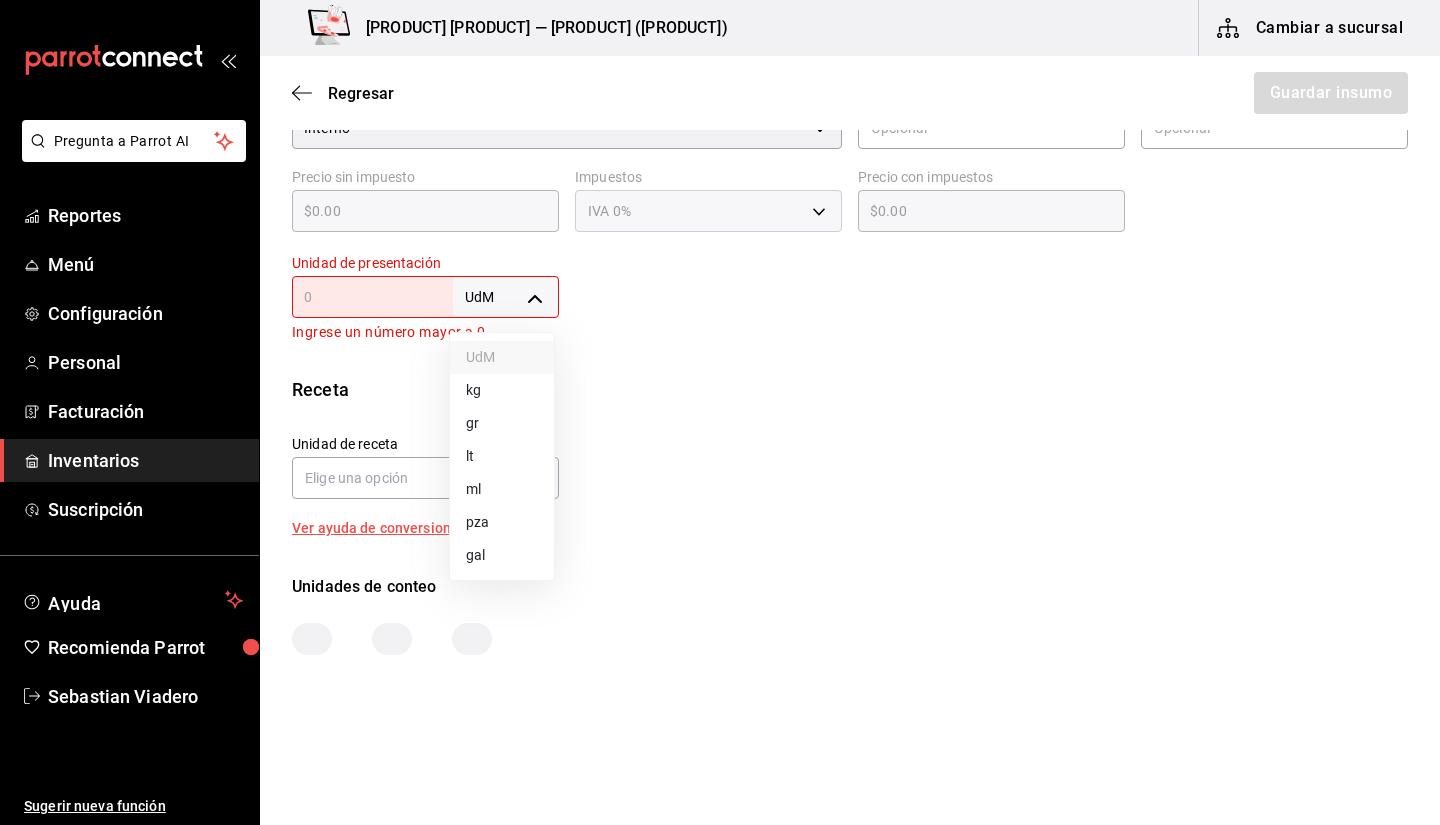 type 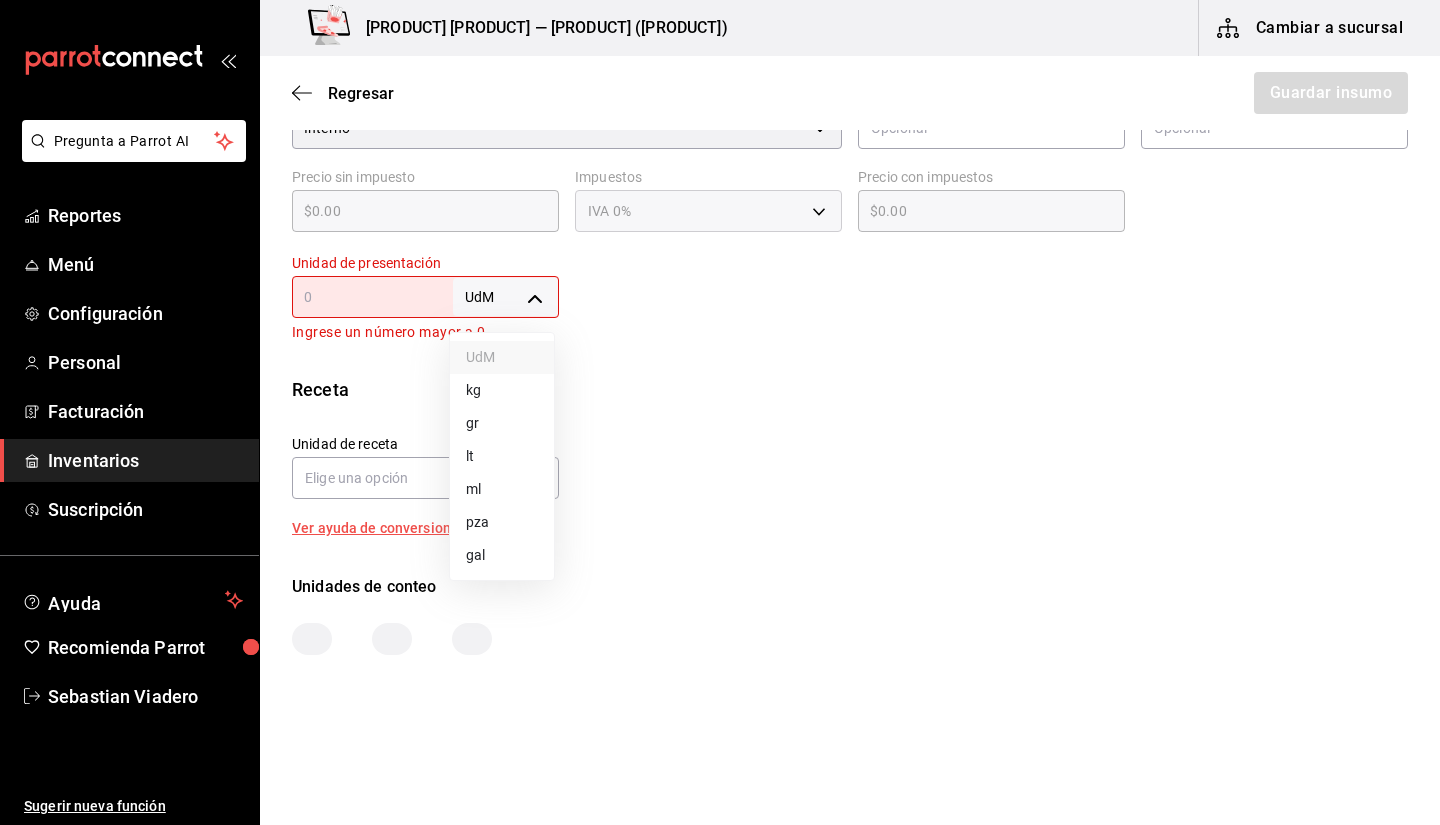type on "UNIT" 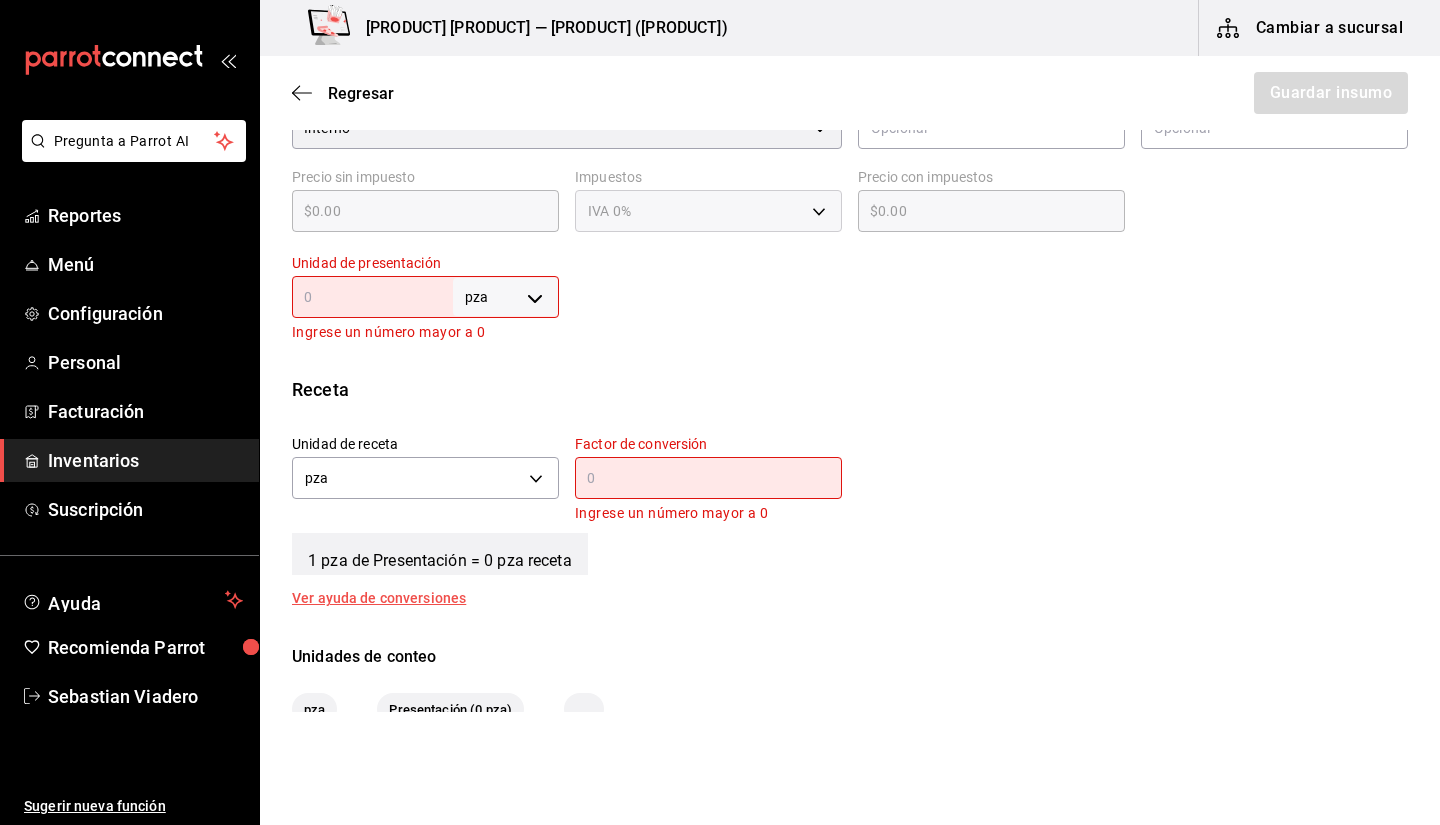 click at bounding box center [372, 297] 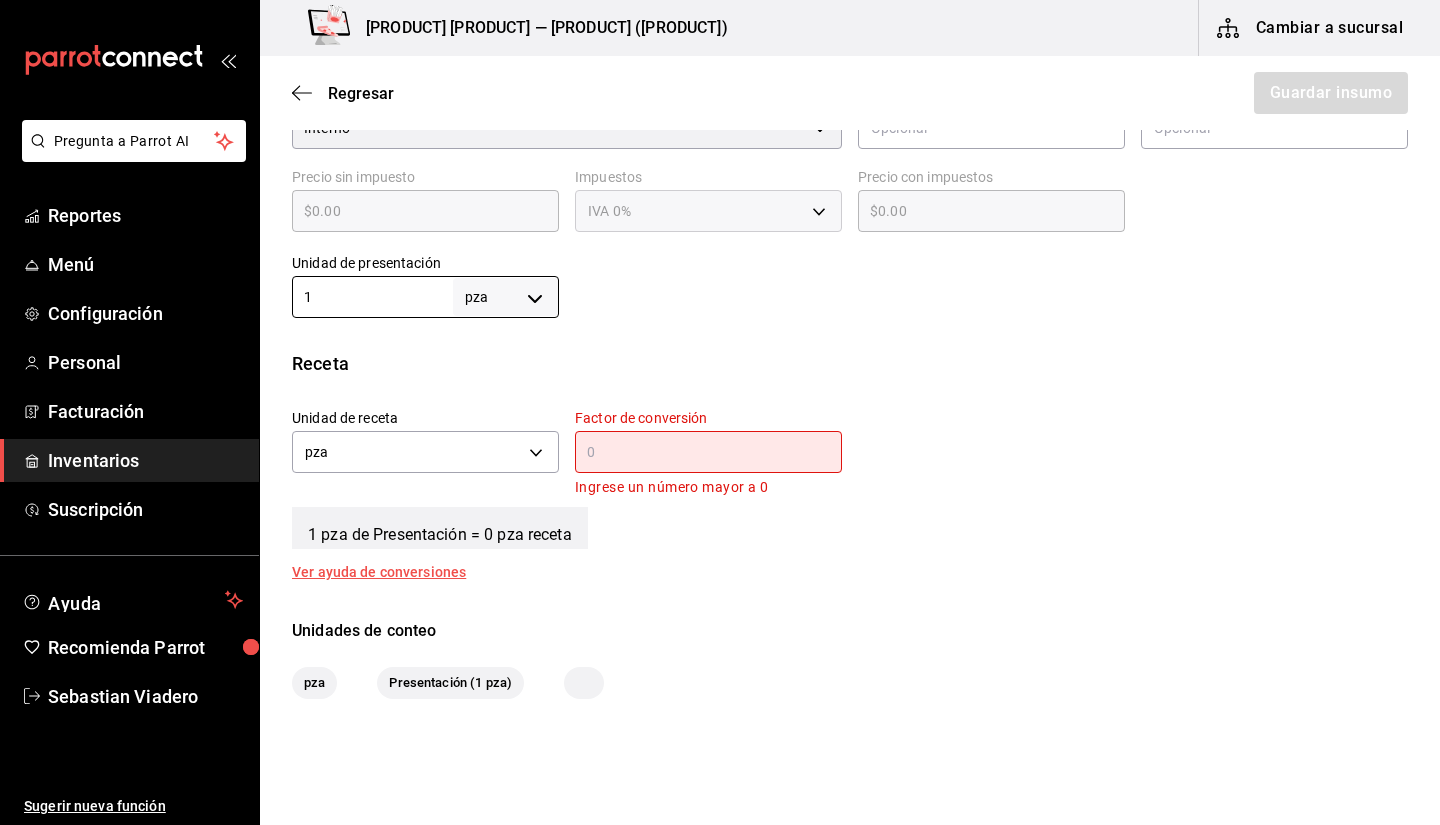 scroll, scrollTop: 299, scrollLeft: 0, axis: vertical 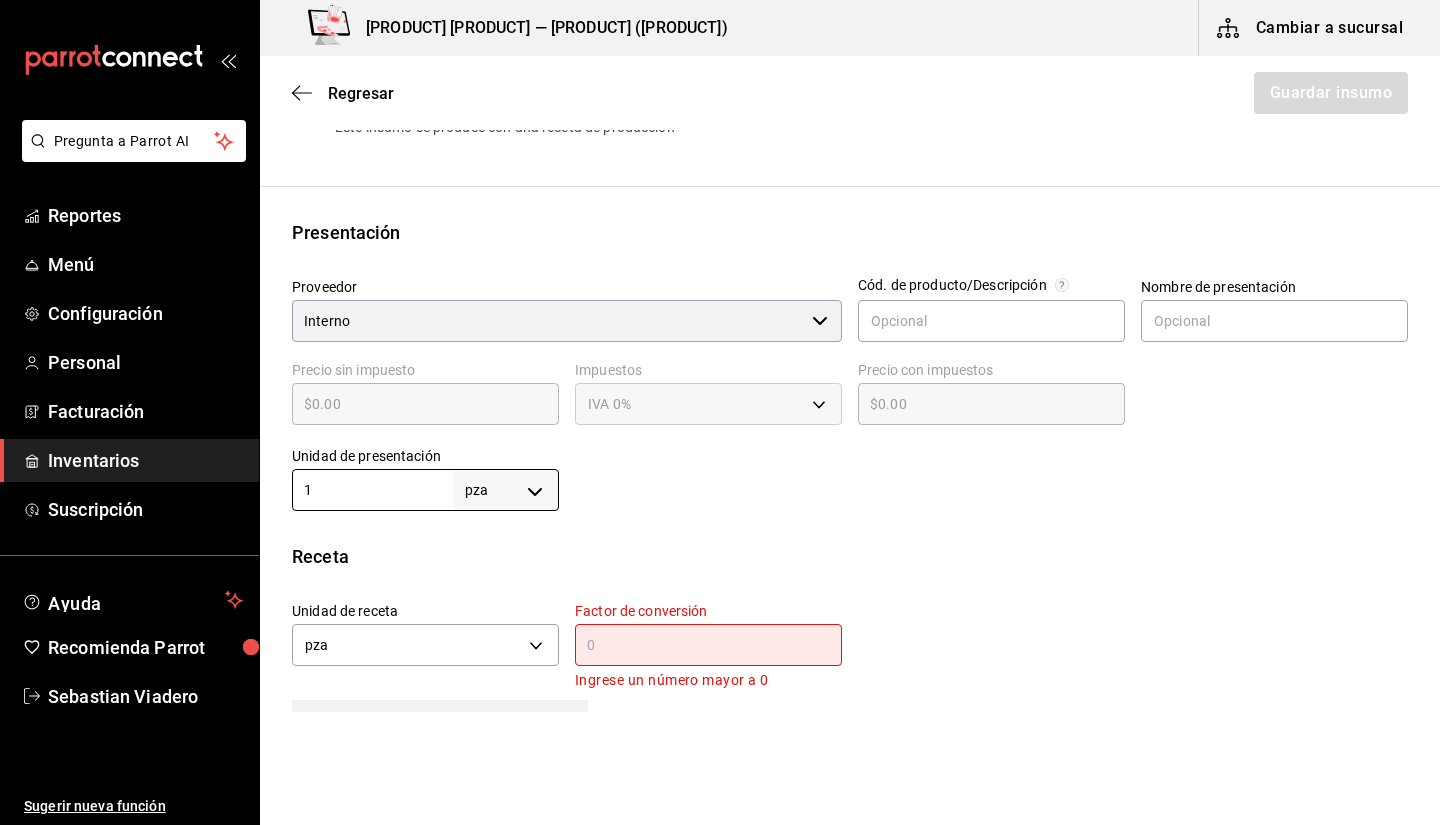 type on "1" 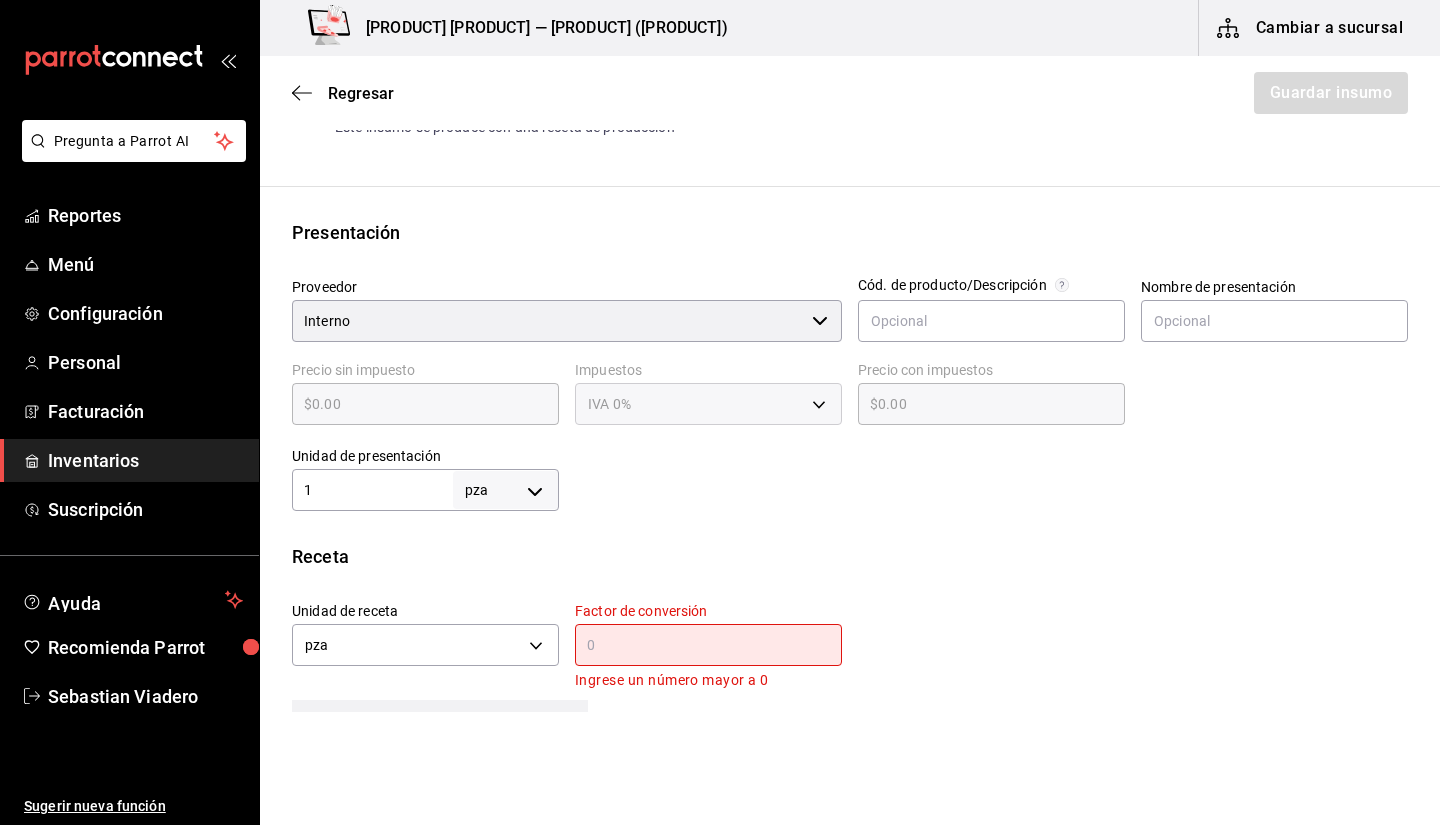 click on "Receta" at bounding box center [850, 556] 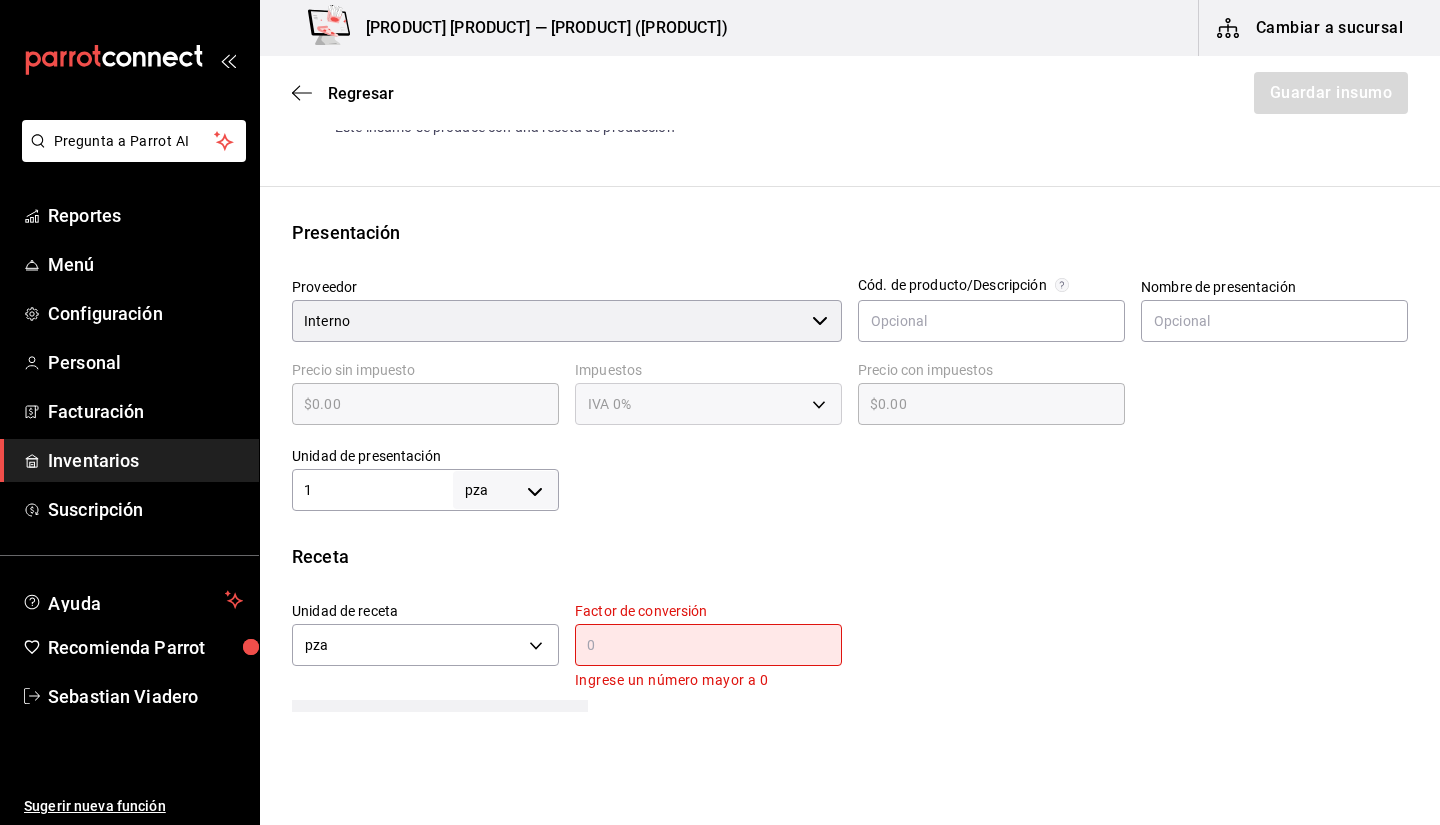 click at bounding box center (708, 645) 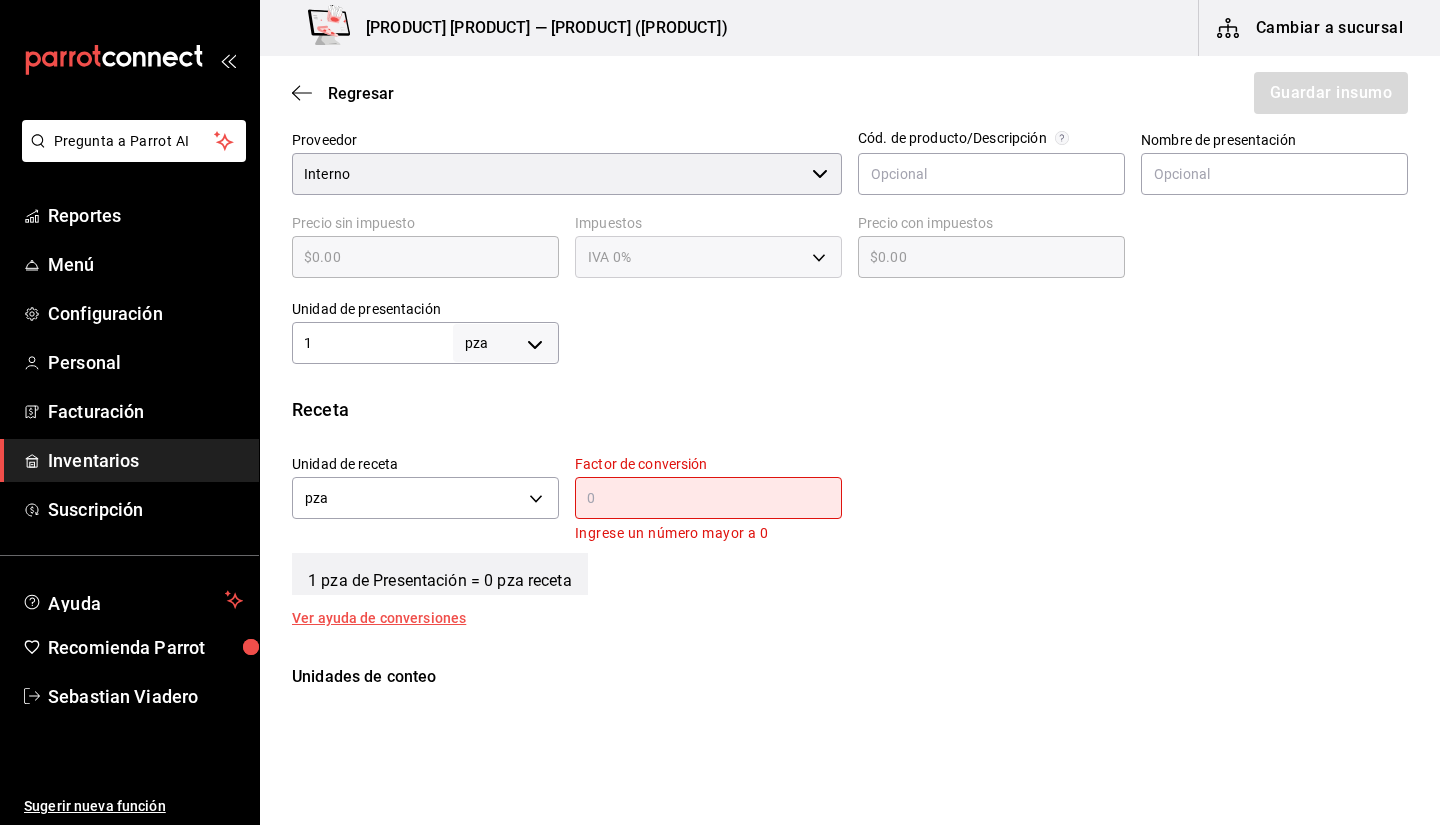 click at bounding box center [708, 498] 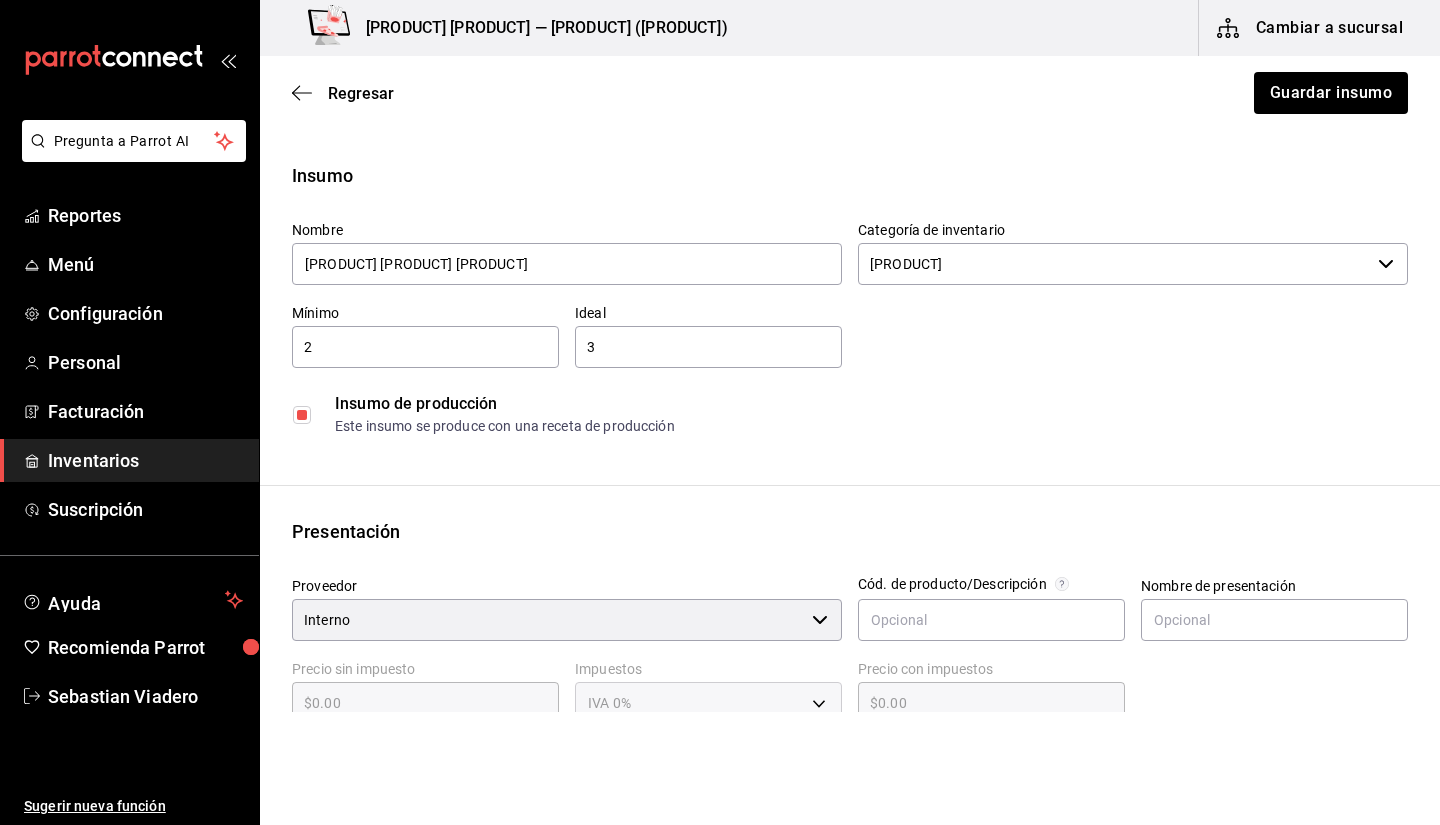 scroll, scrollTop: 6, scrollLeft: 0, axis: vertical 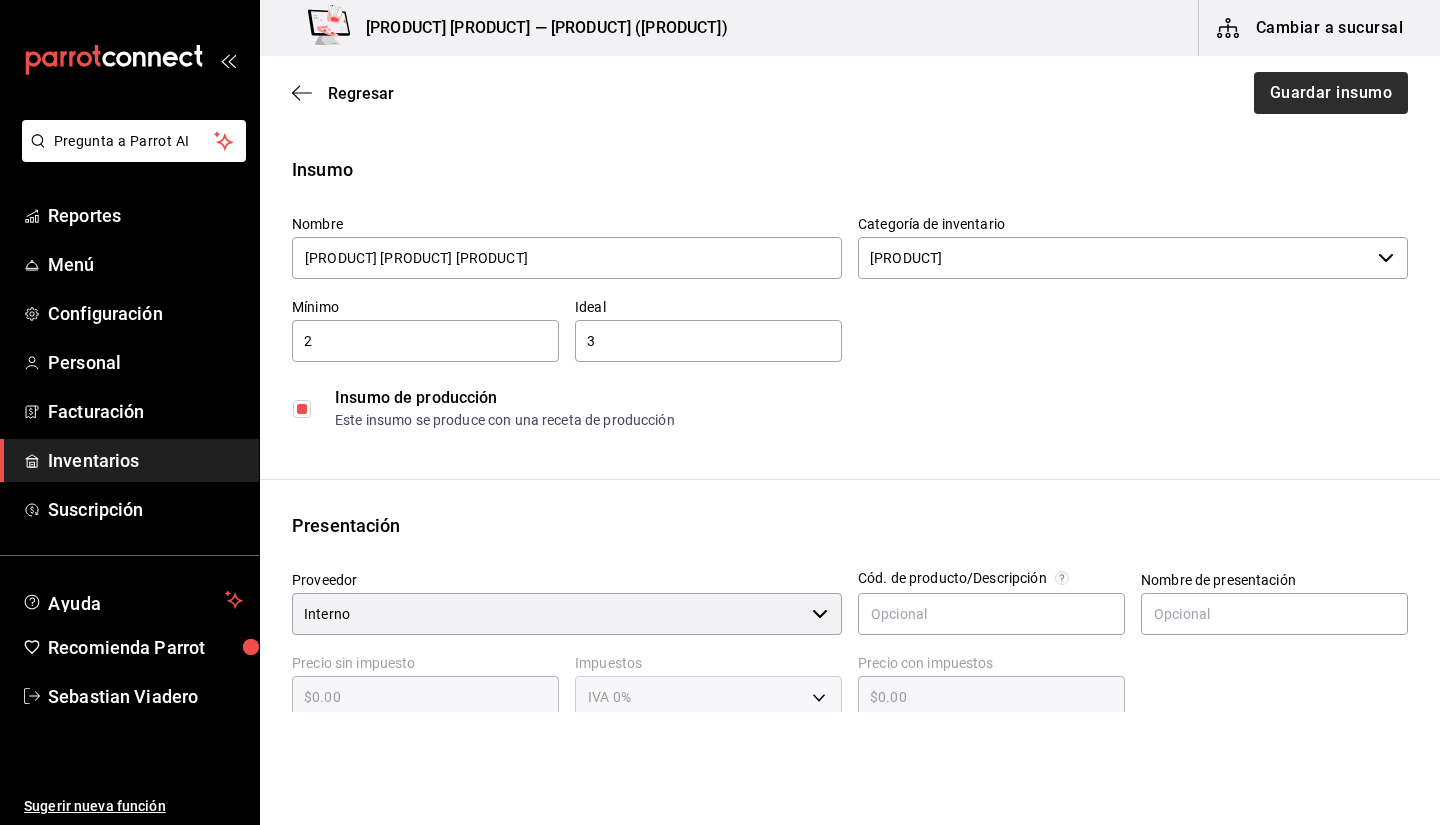 type on "1" 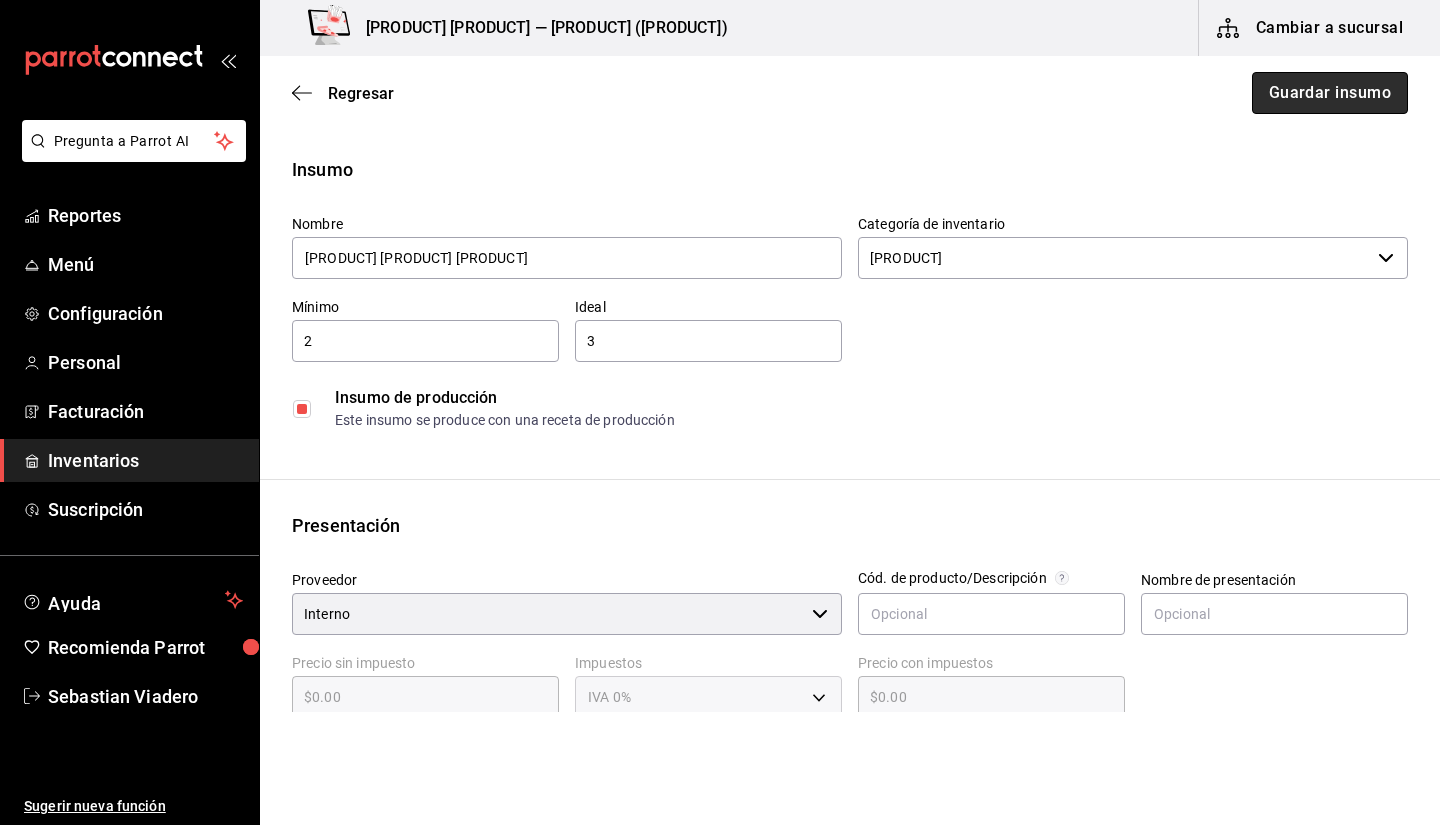 click on "Guardar insumo" at bounding box center (1330, 93) 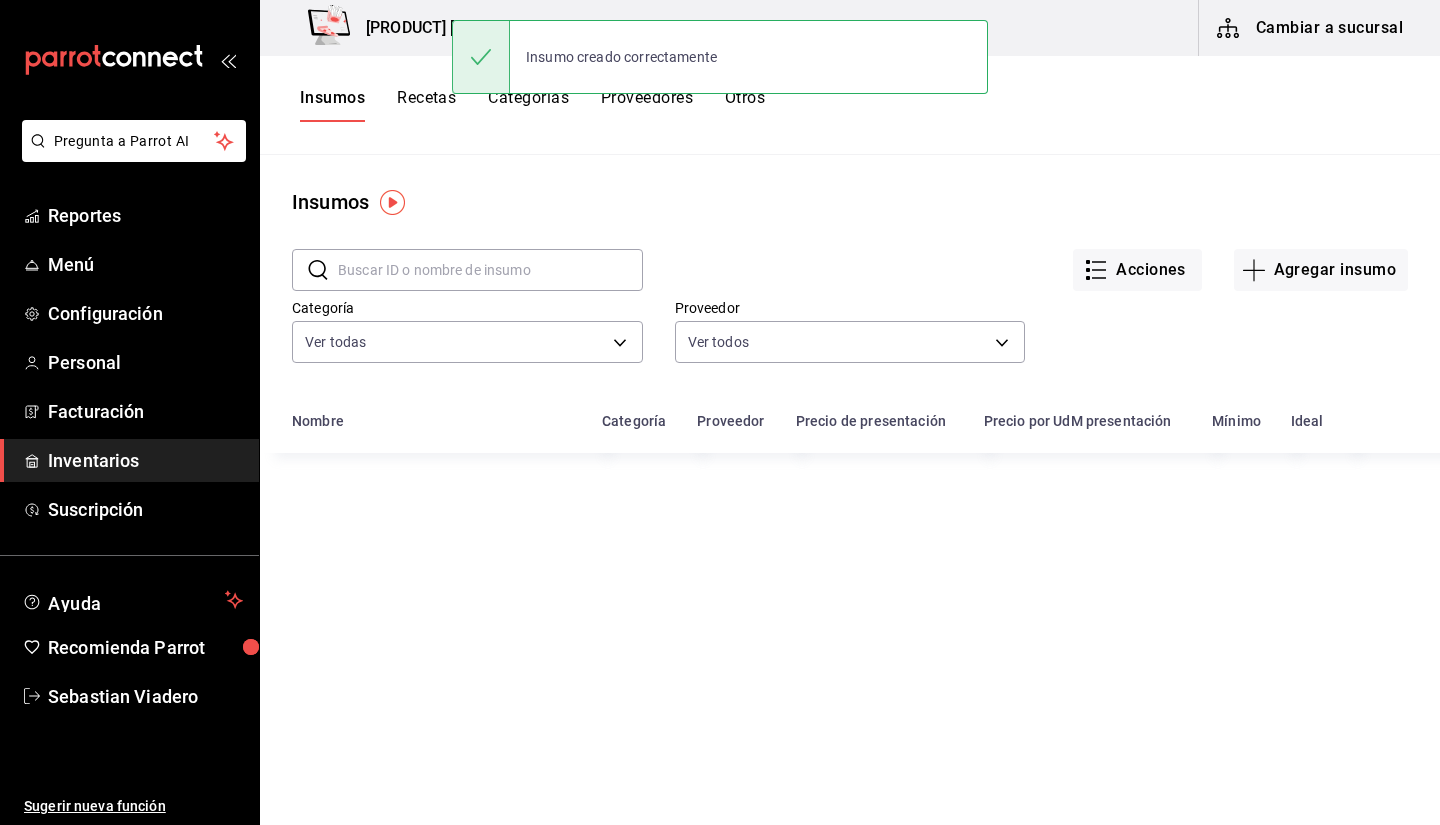 click on "Recetas" at bounding box center (426, 105) 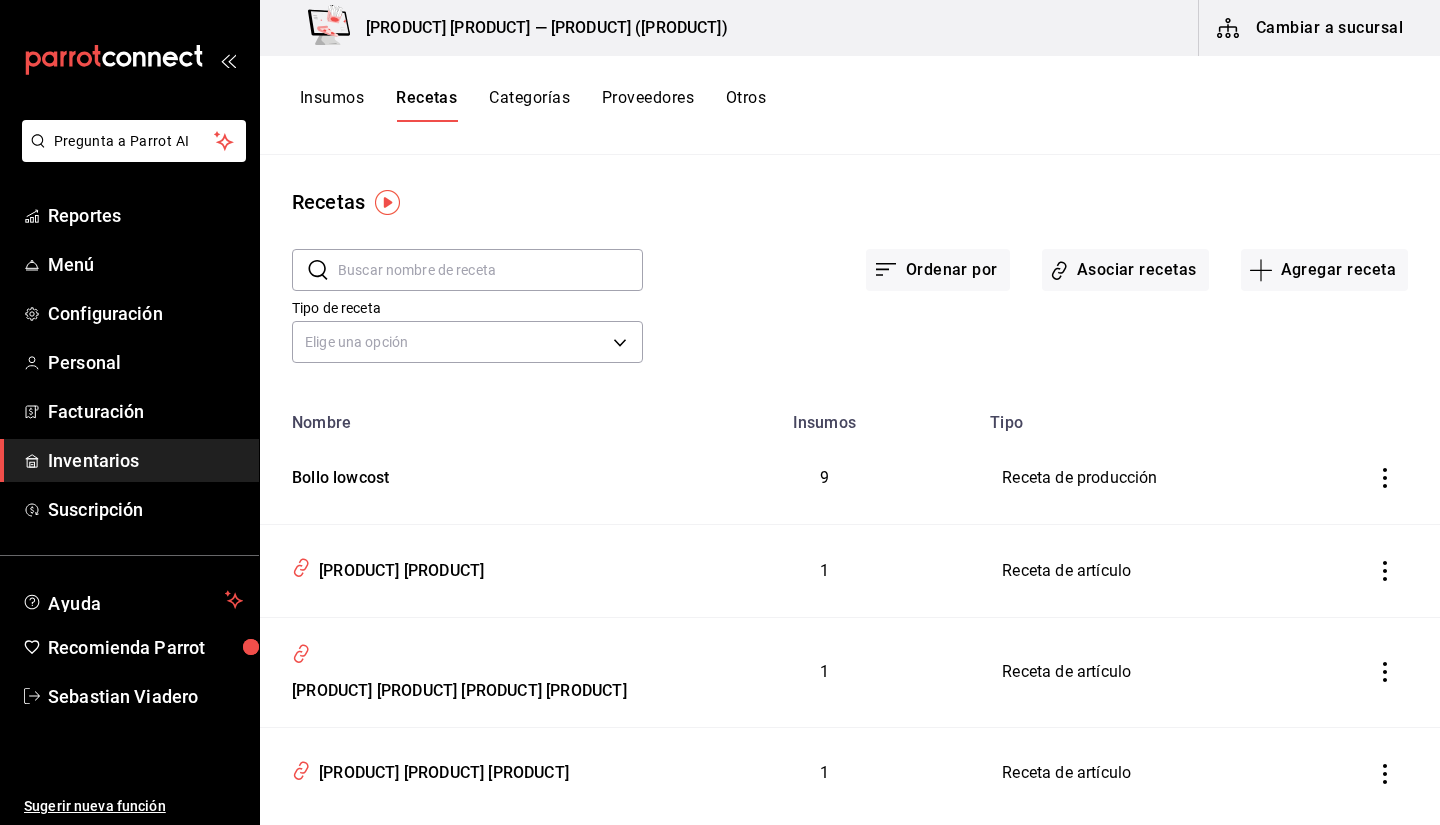 click on "Tipo de receta Elige una opción default" at bounding box center (834, 314) 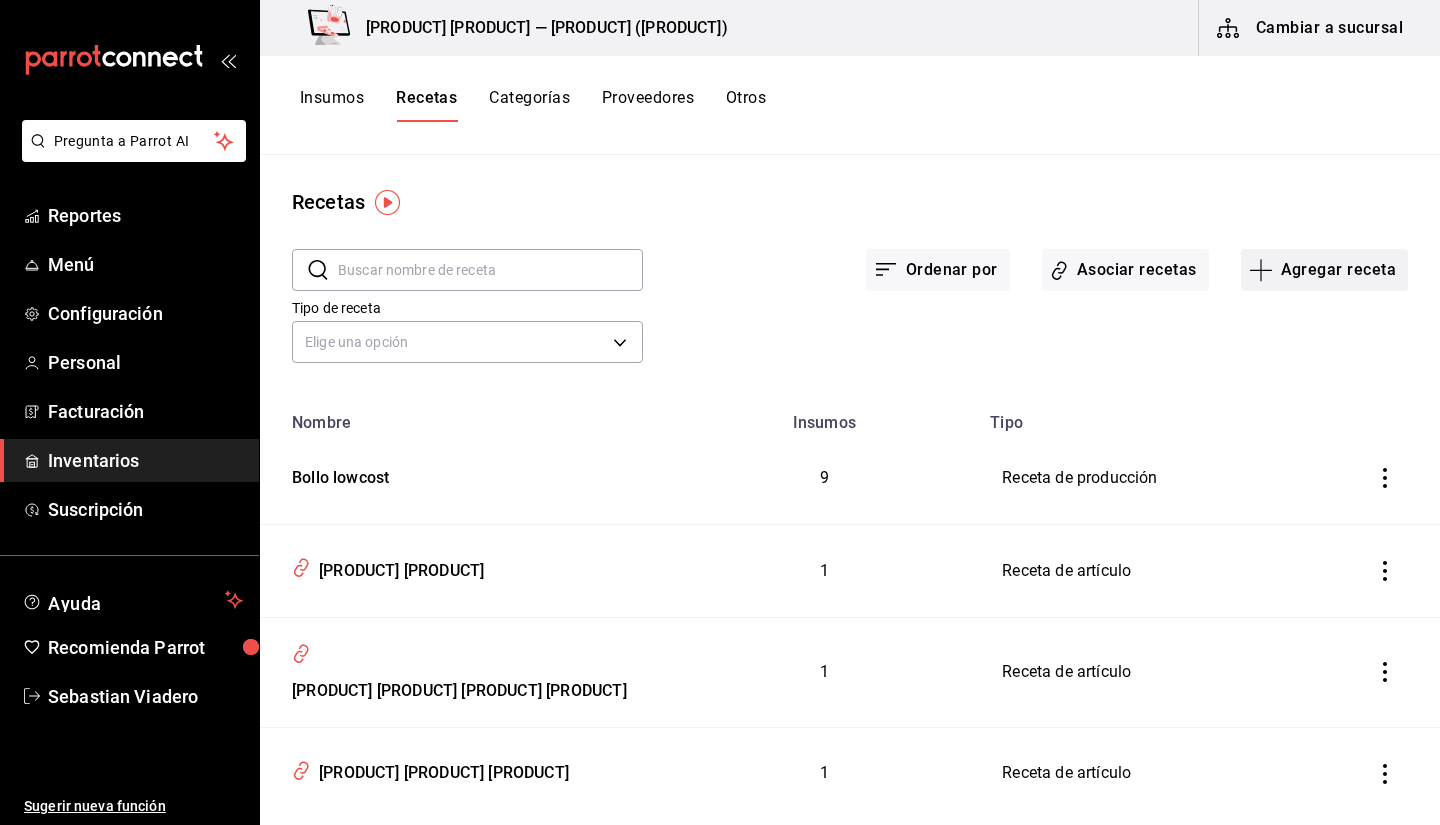 click on "Agregar receta" at bounding box center (1324, 270) 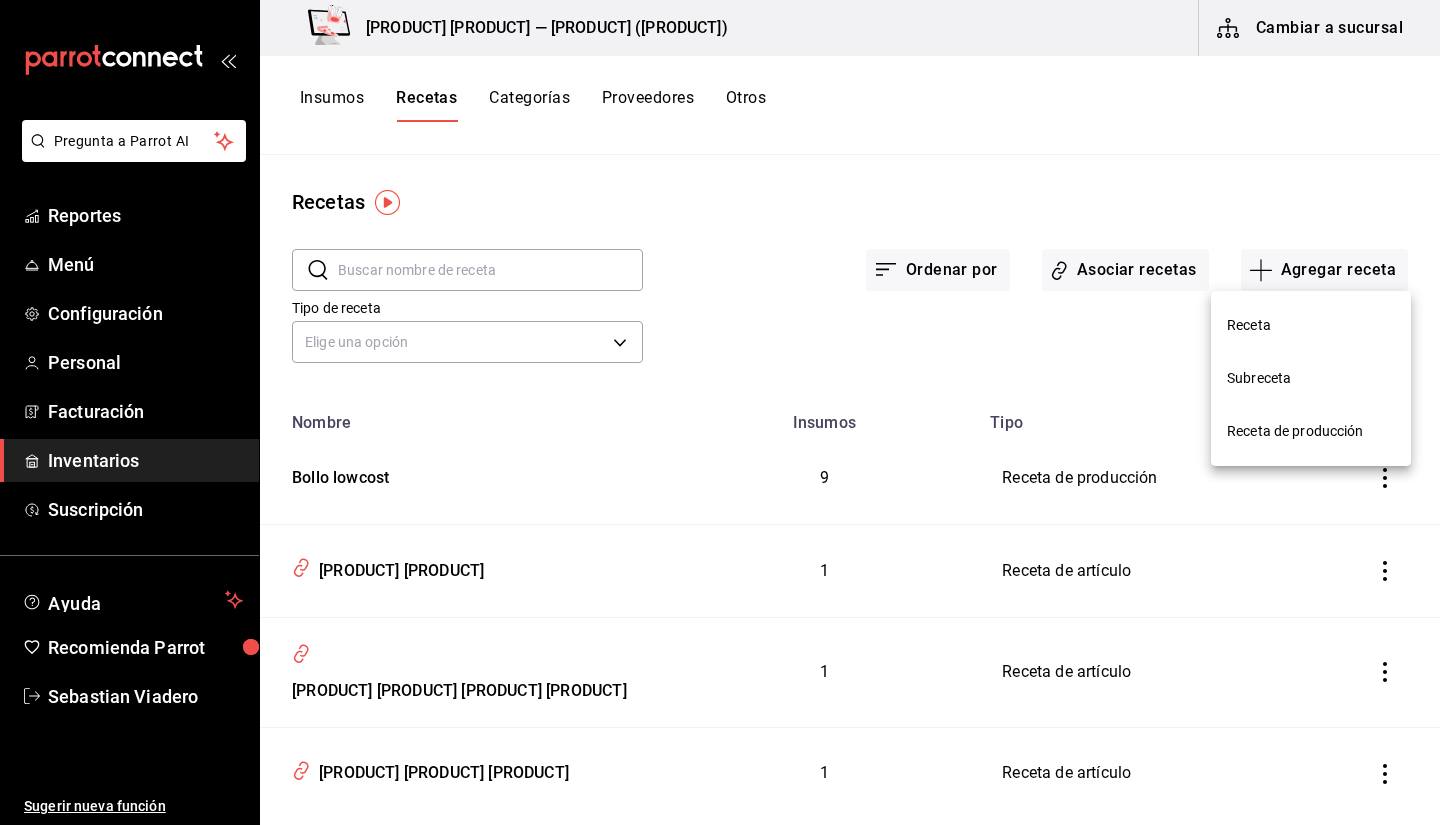 click on "Receta de producción" at bounding box center [1311, 431] 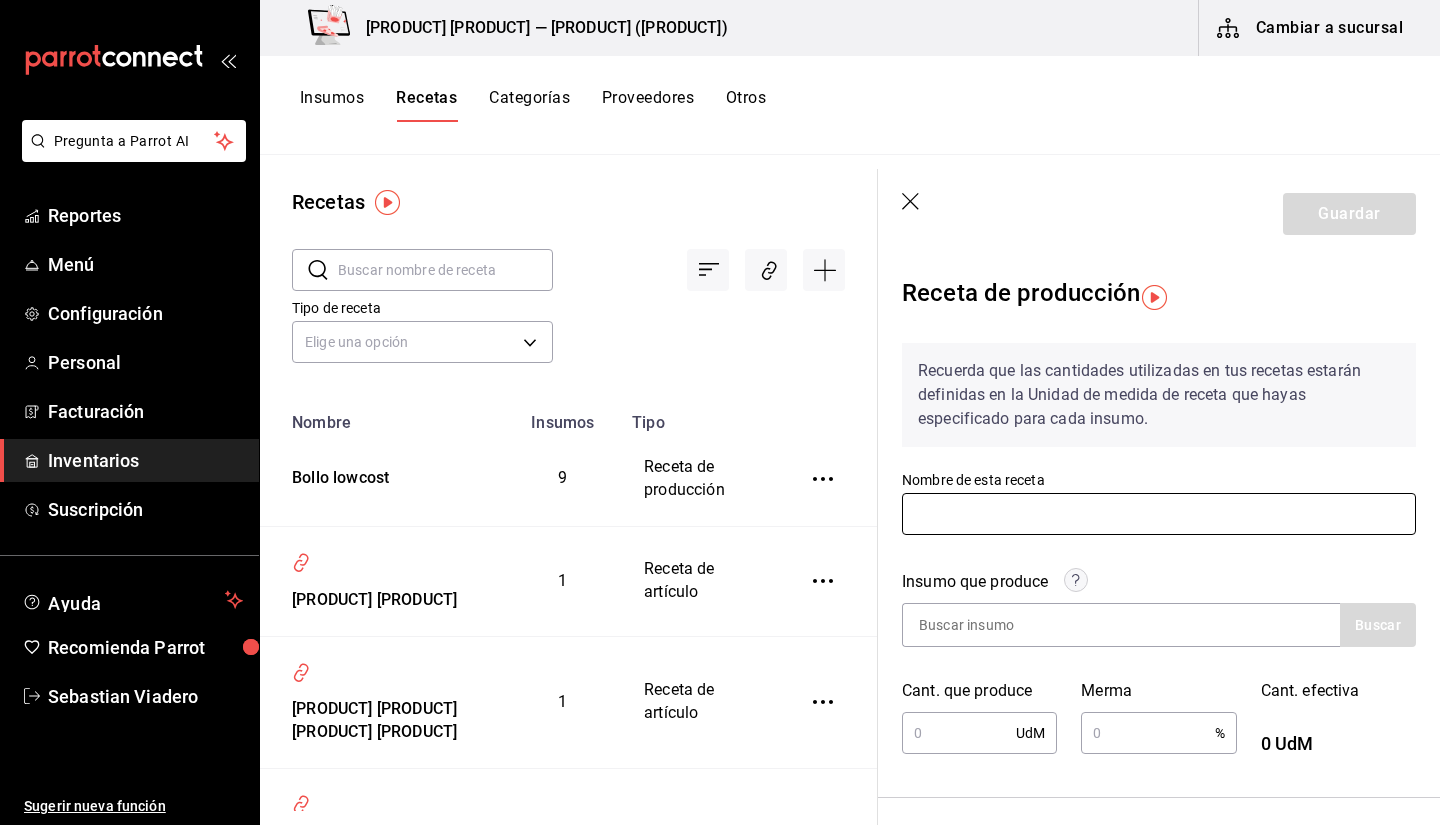 click at bounding box center (1159, 514) 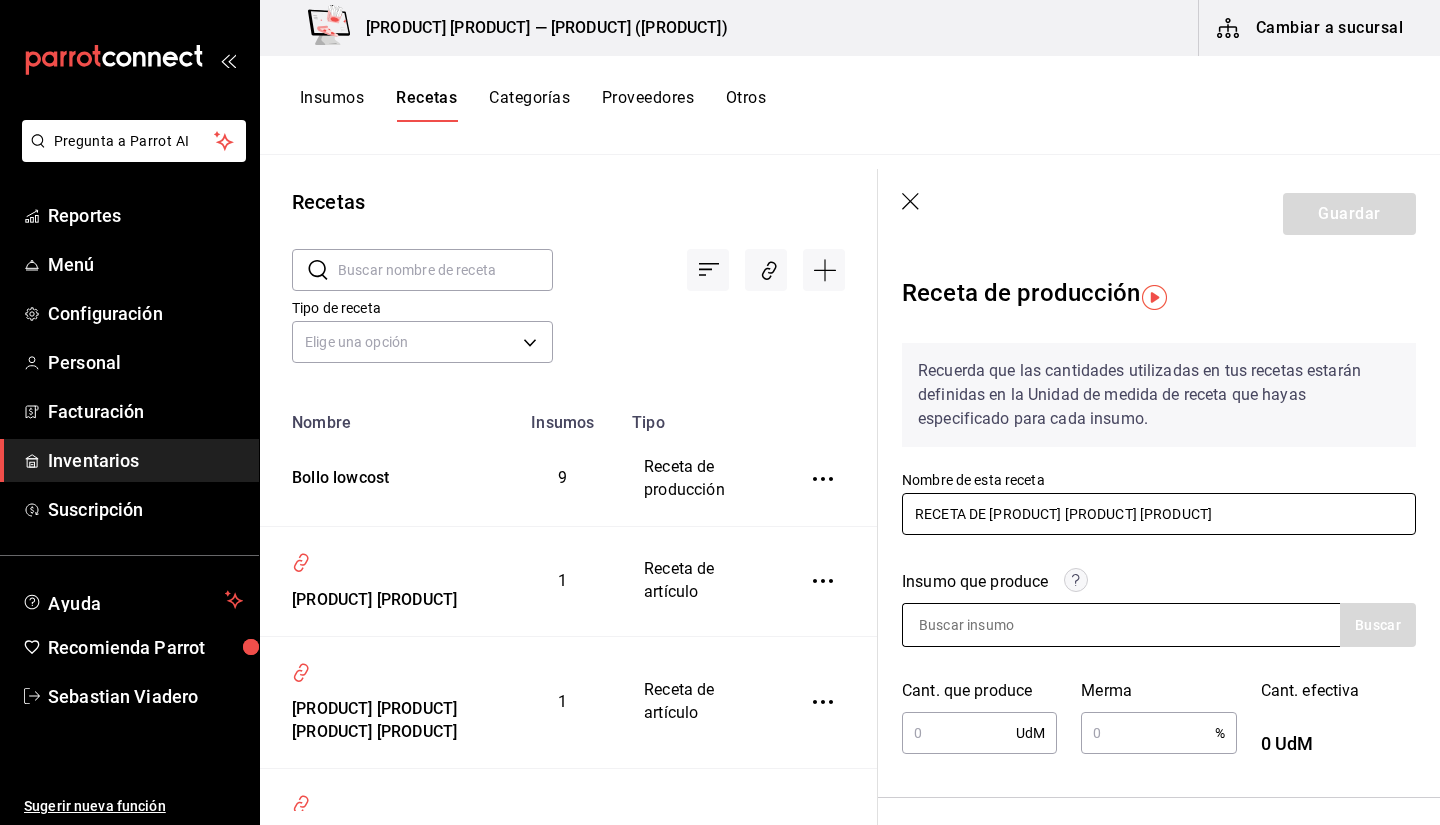 type on "RECETA DE [PRODUCT] [PRODUCT] [PRODUCT]" 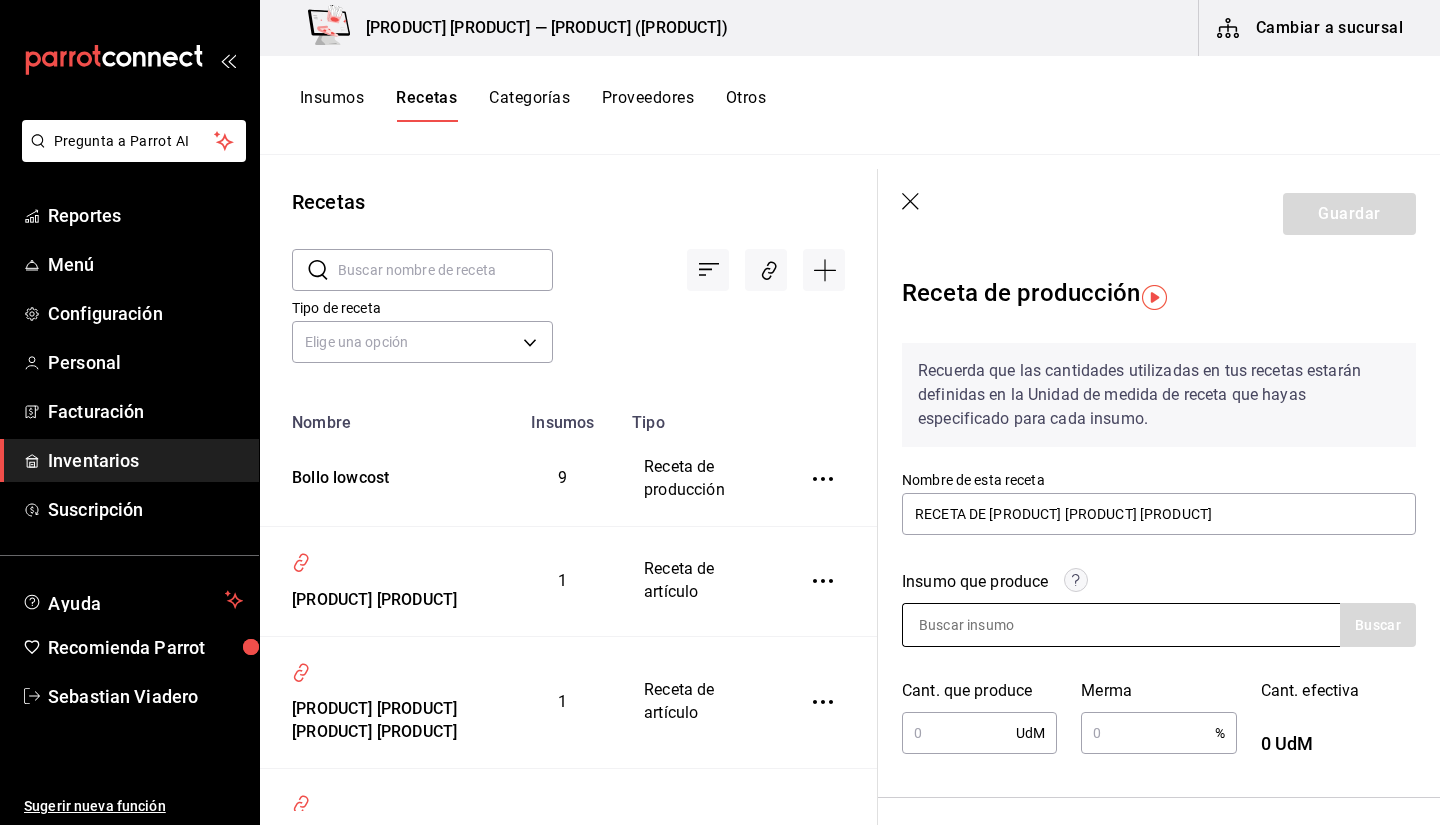 click at bounding box center (1121, 625) 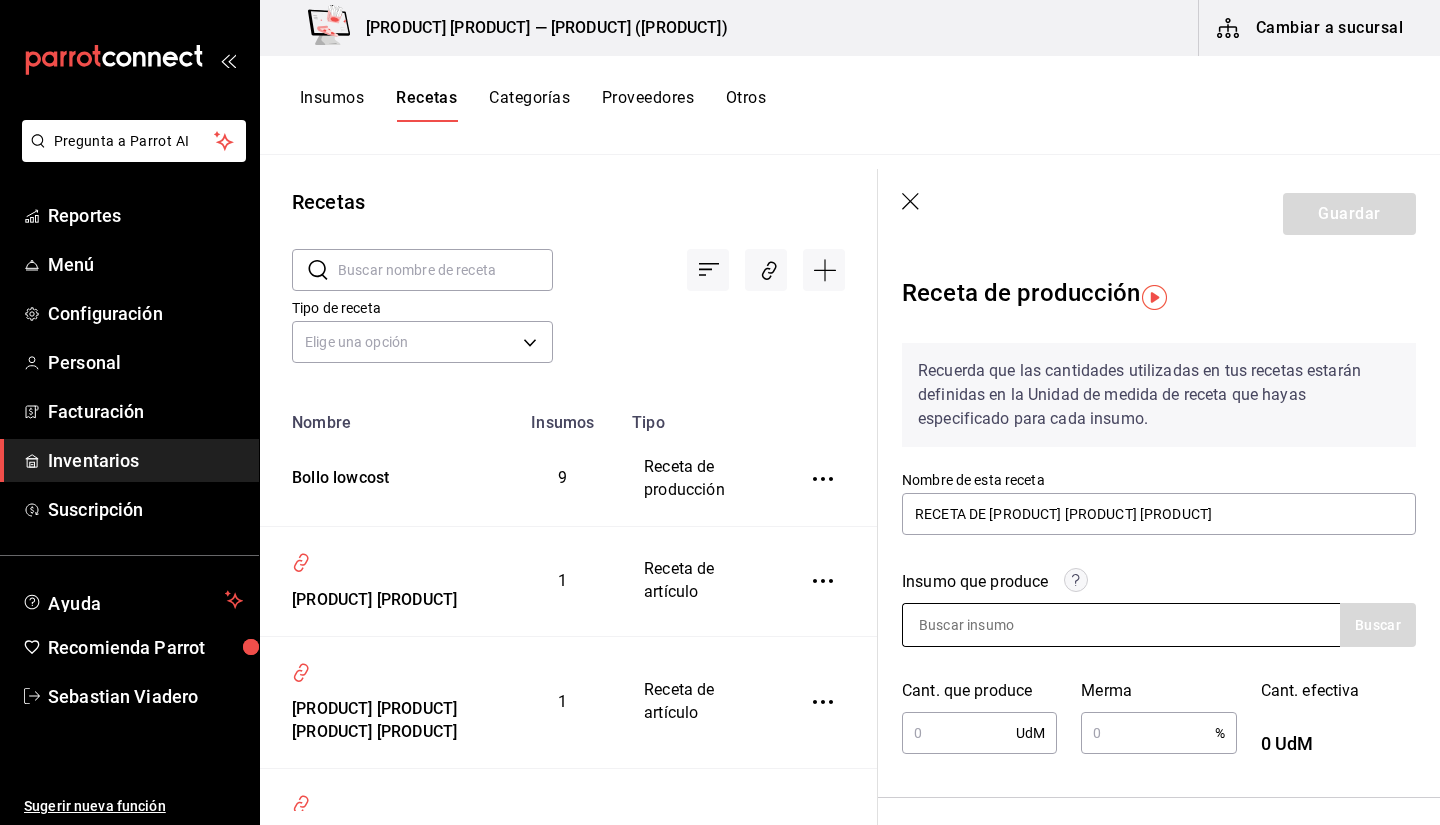 click at bounding box center (1121, 625) 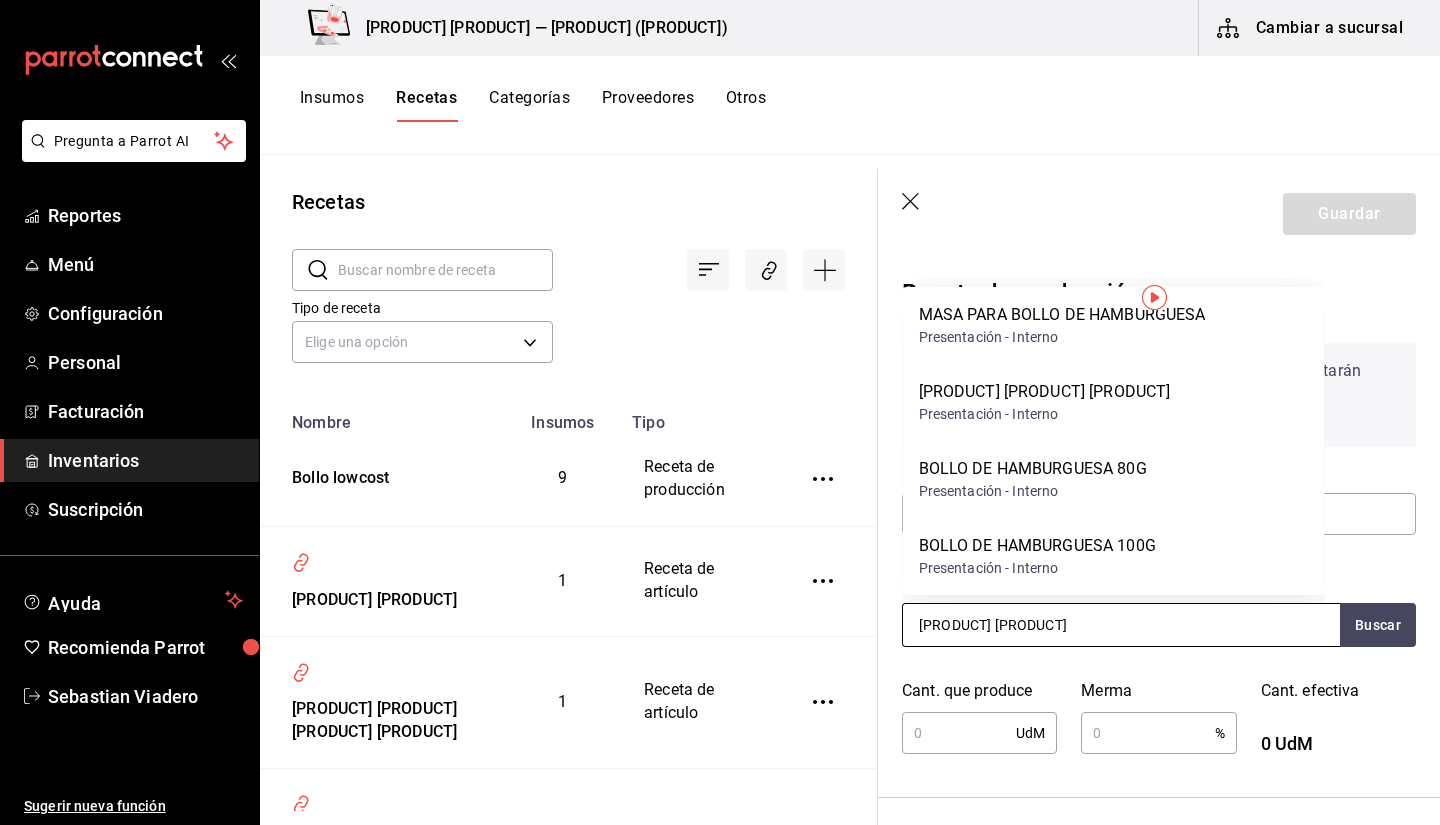 click on "[PRODUCT] [PRODUCT]" at bounding box center (1003, 625) 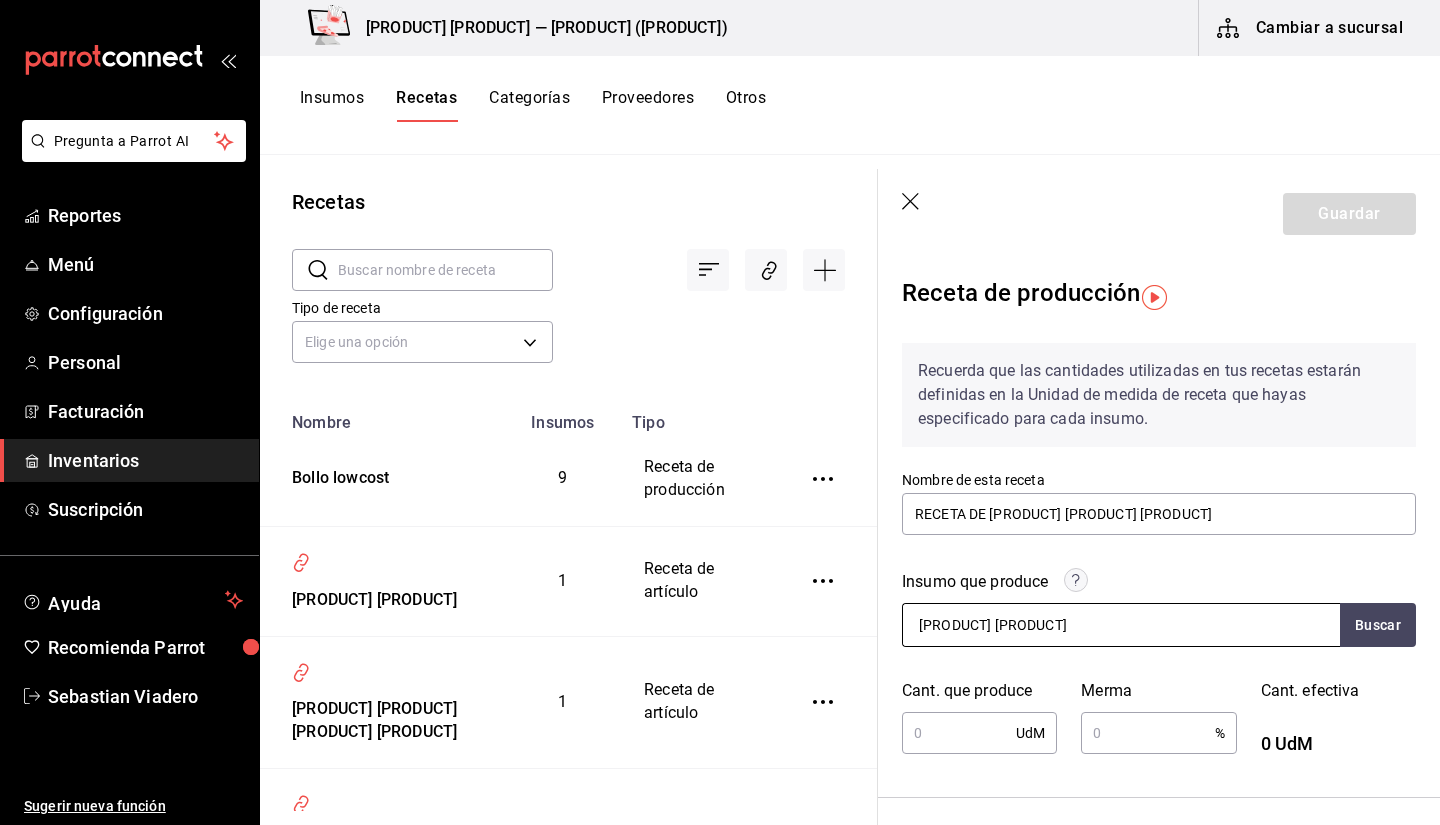 type on "[PRODUCT] [PRODUCT]" 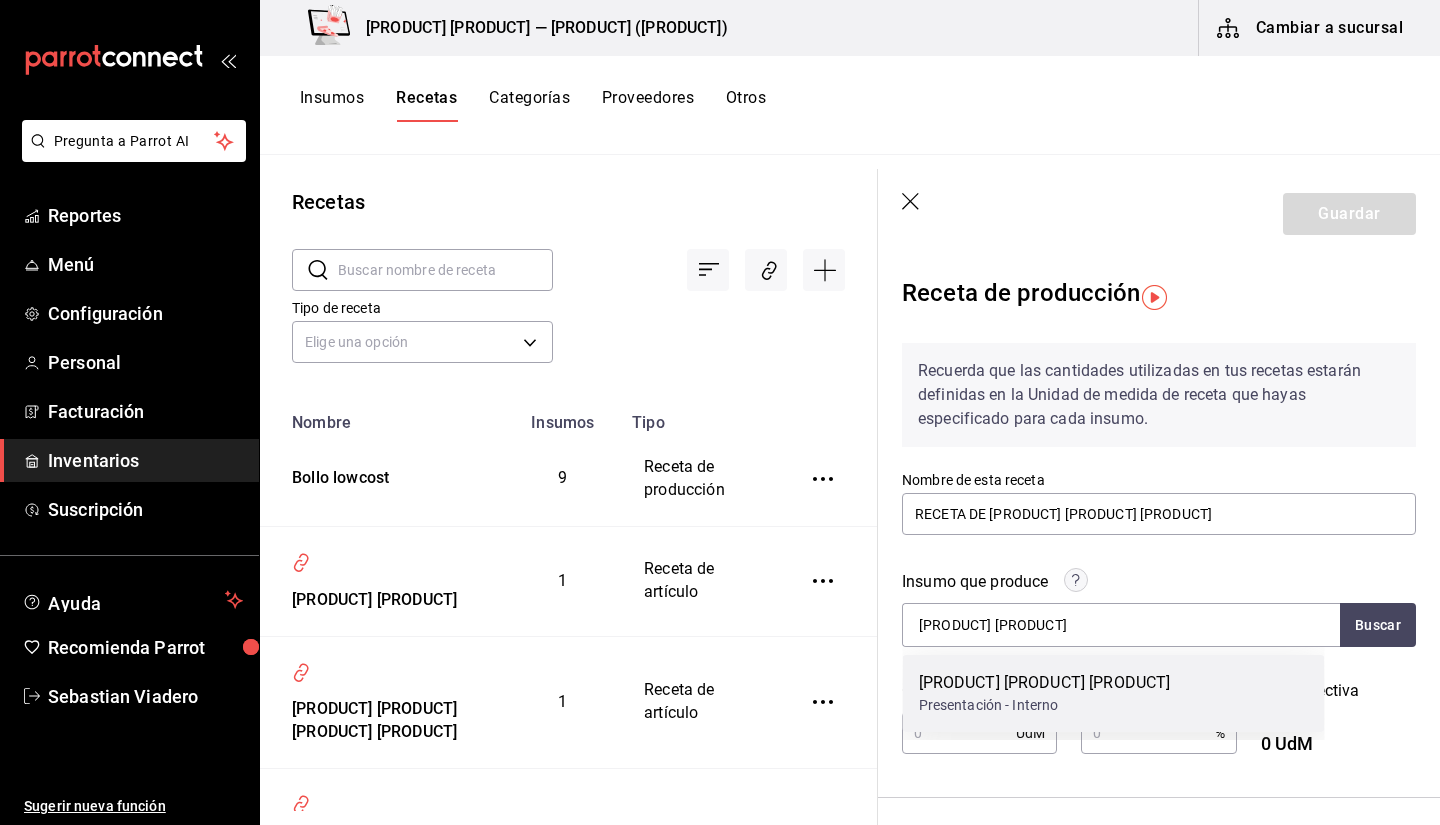 click on "[PRODUCT] [PRODUCT] [PRODUCT]" at bounding box center [1045, 683] 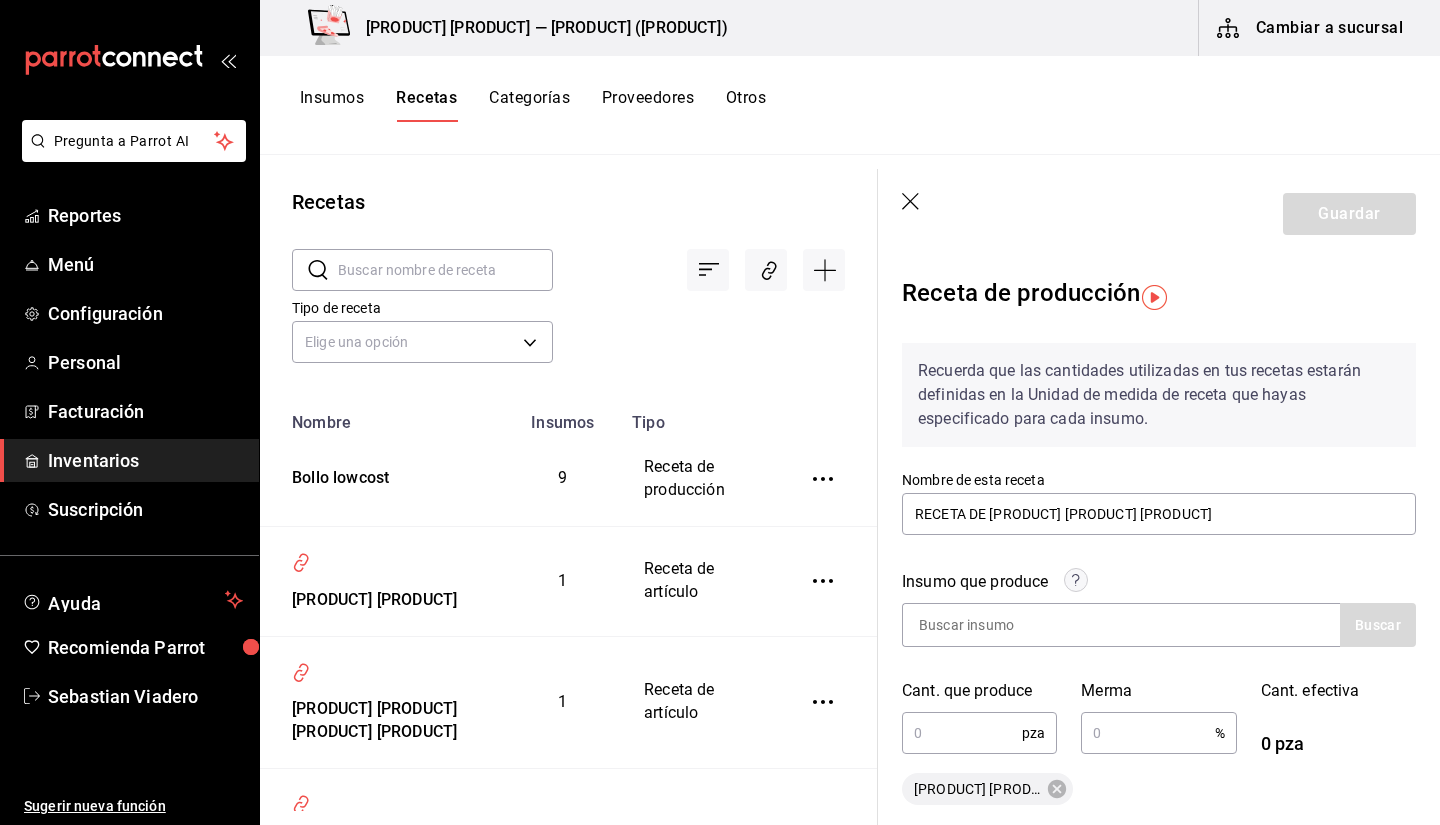 scroll, scrollTop: 377, scrollLeft: 0, axis: vertical 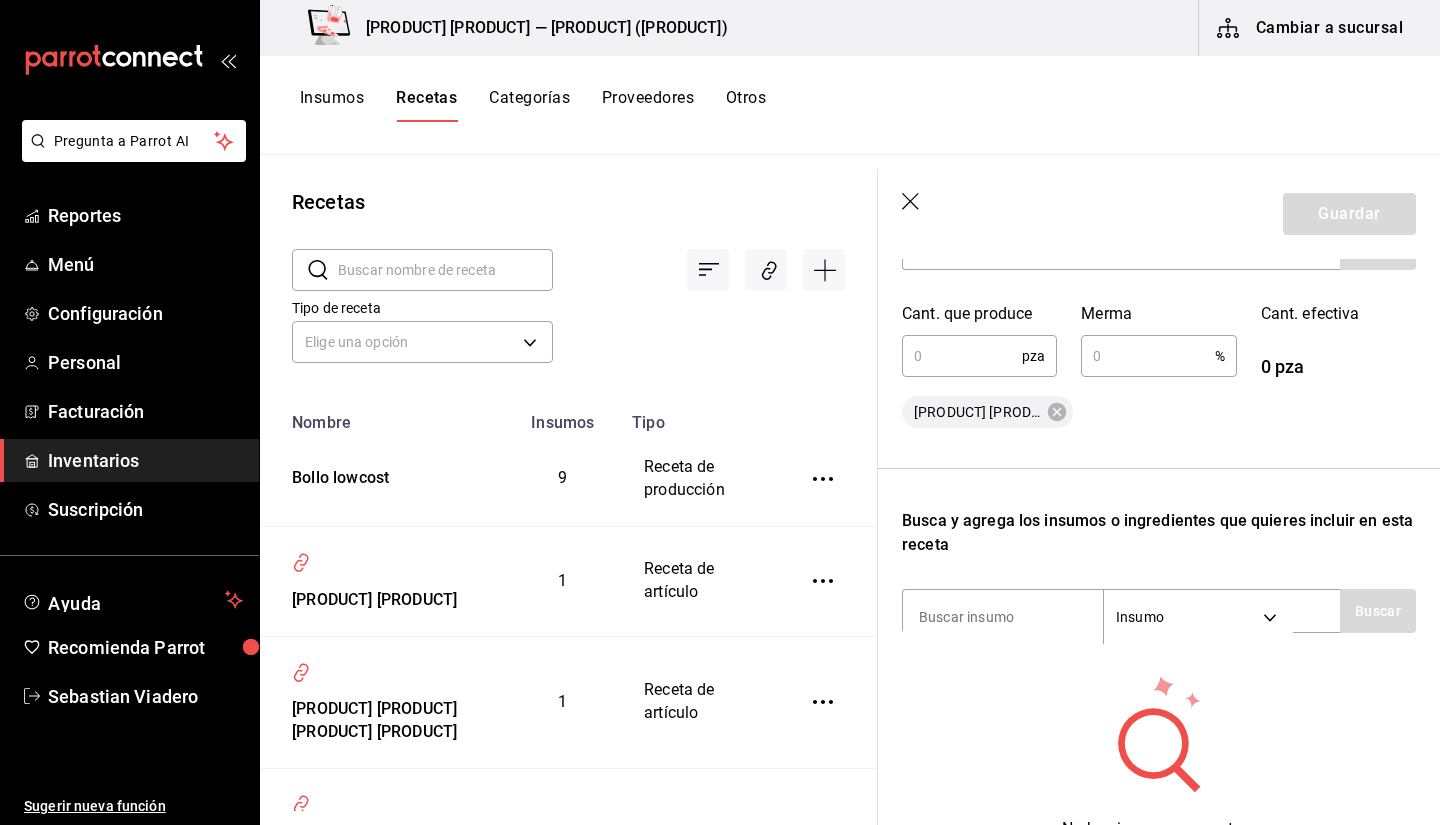 click at bounding box center (962, 356) 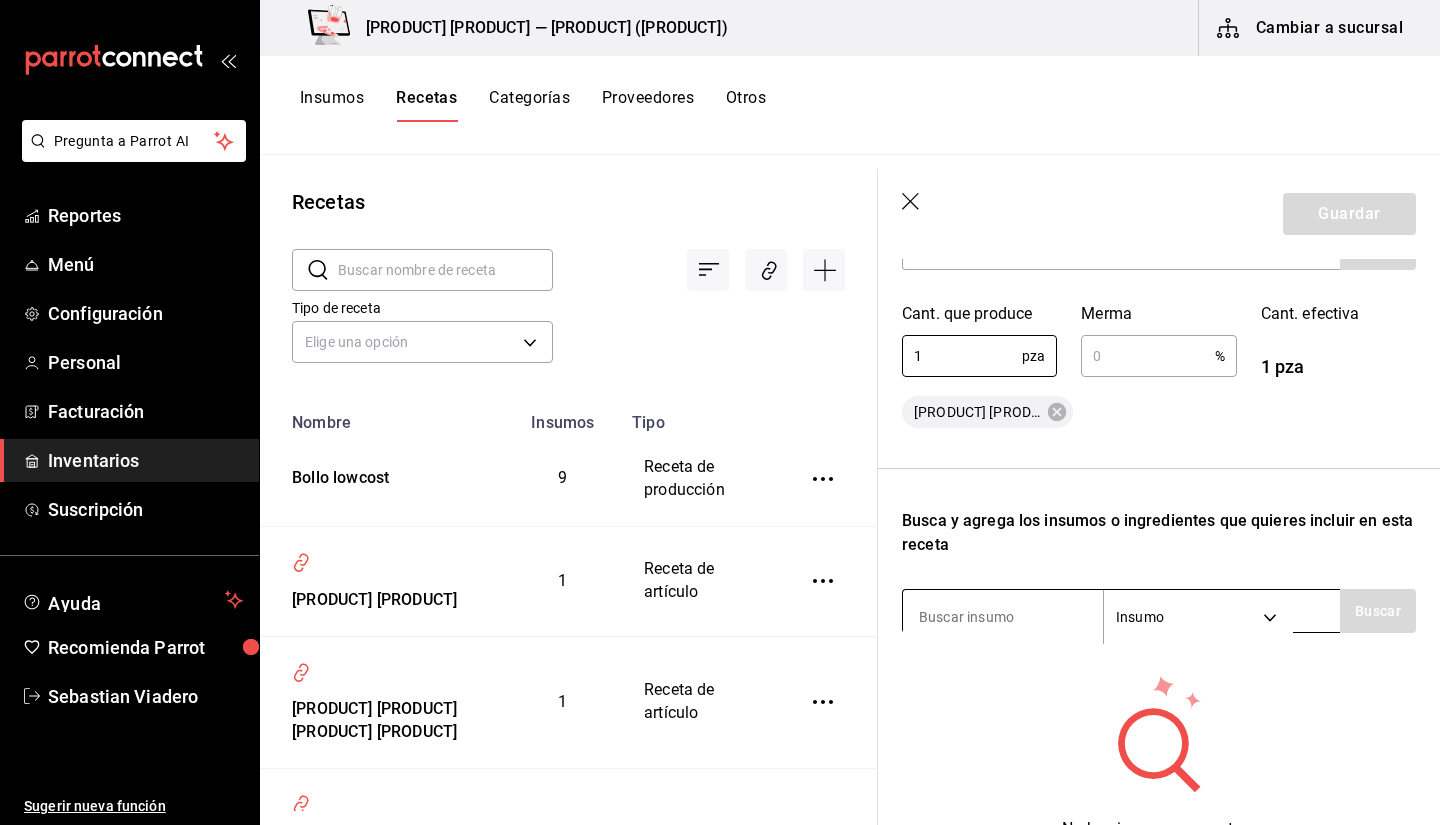 type on "1" 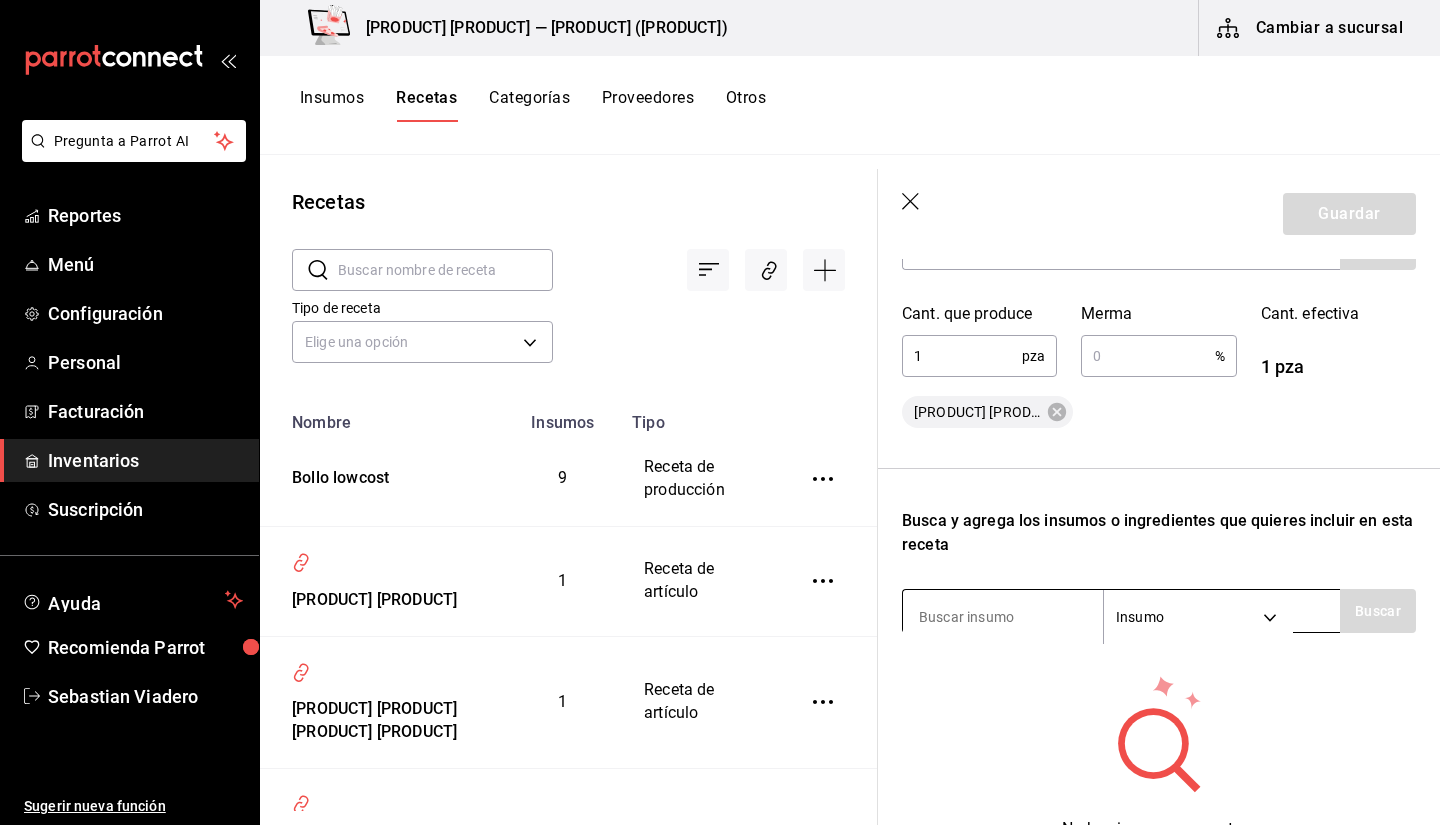 click at bounding box center [1003, 617] 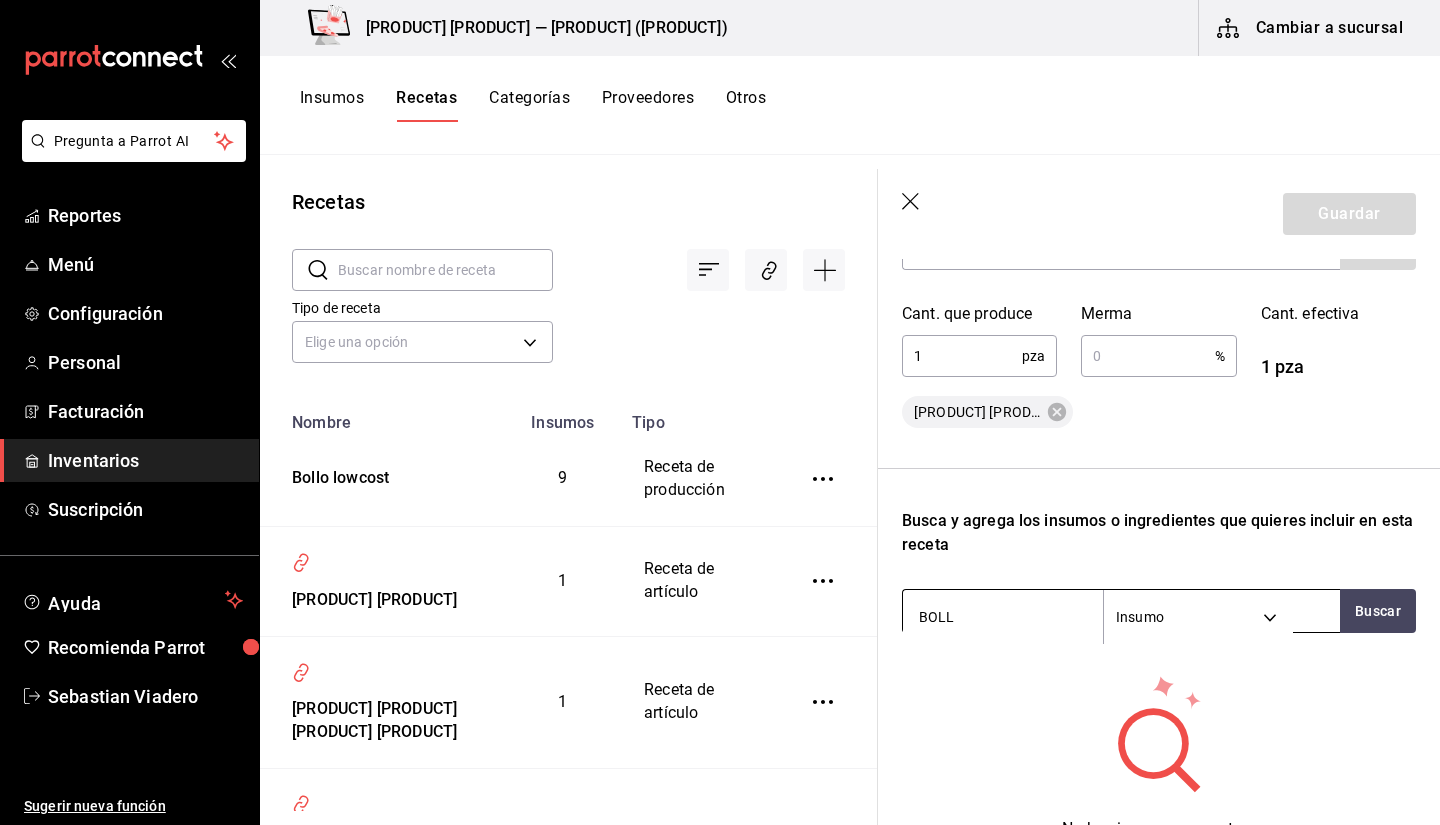 type on "BOLLO" 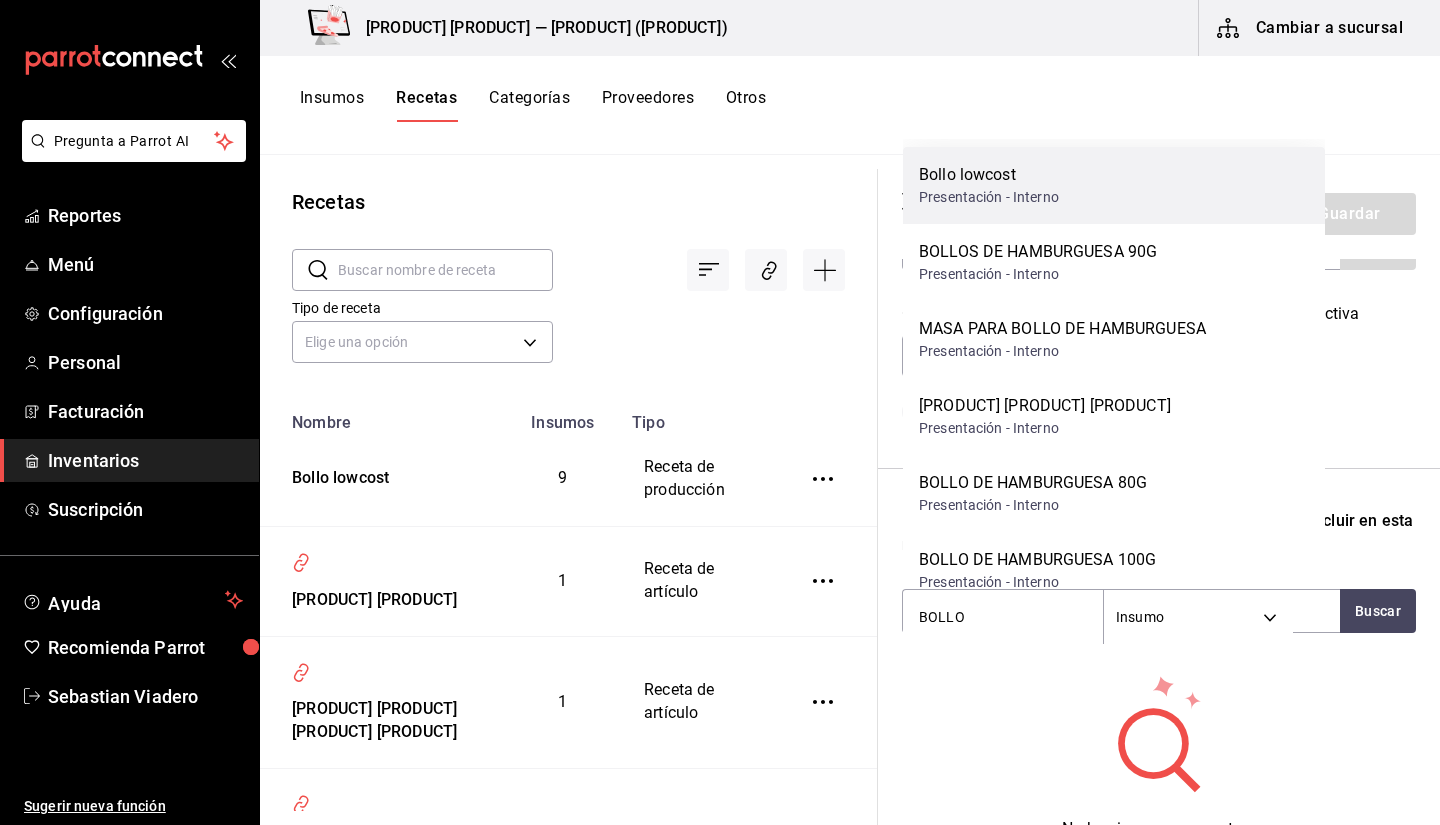 click on "Presentación - Interno" at bounding box center (989, 197) 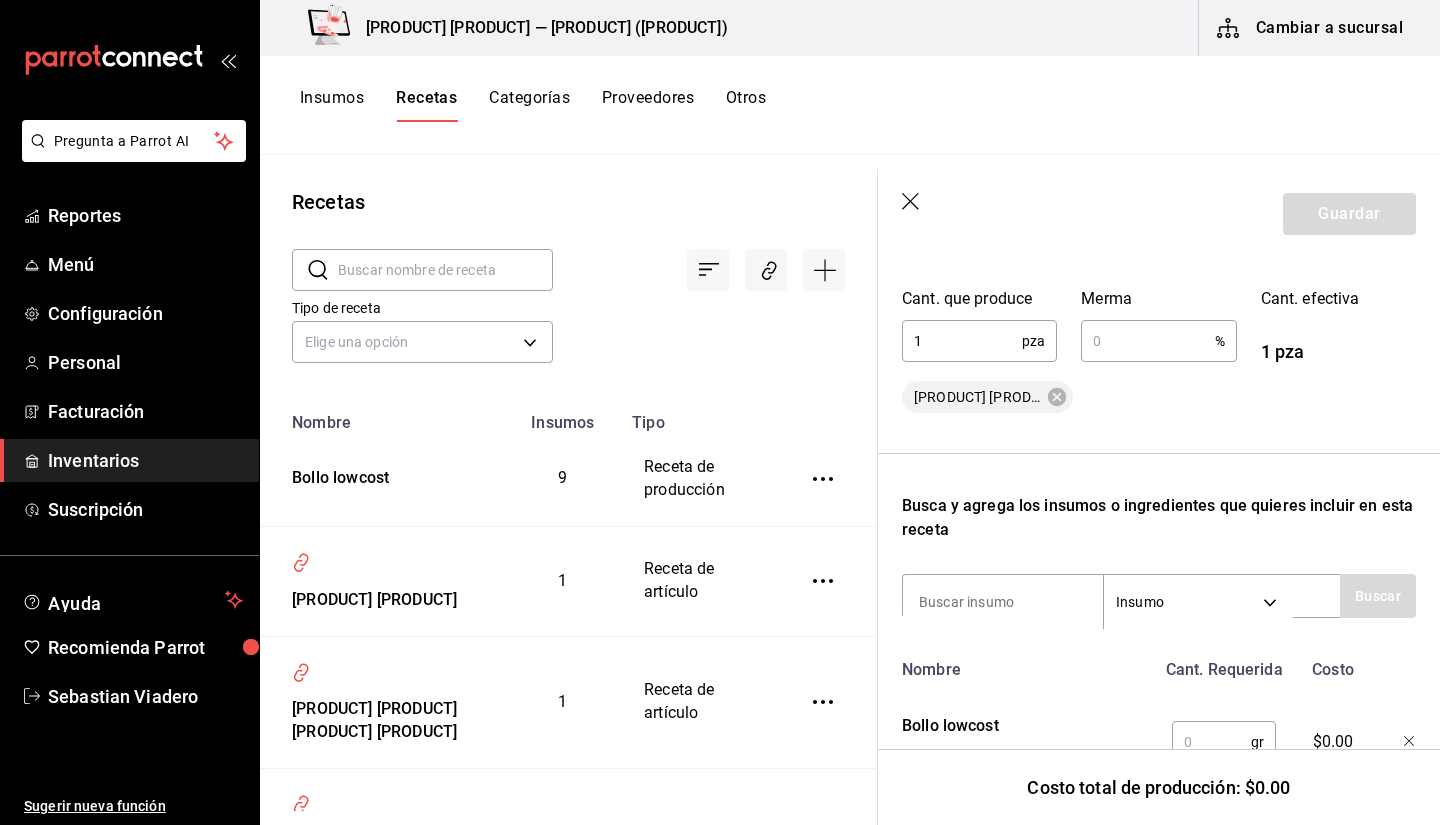 scroll, scrollTop: 481, scrollLeft: 0, axis: vertical 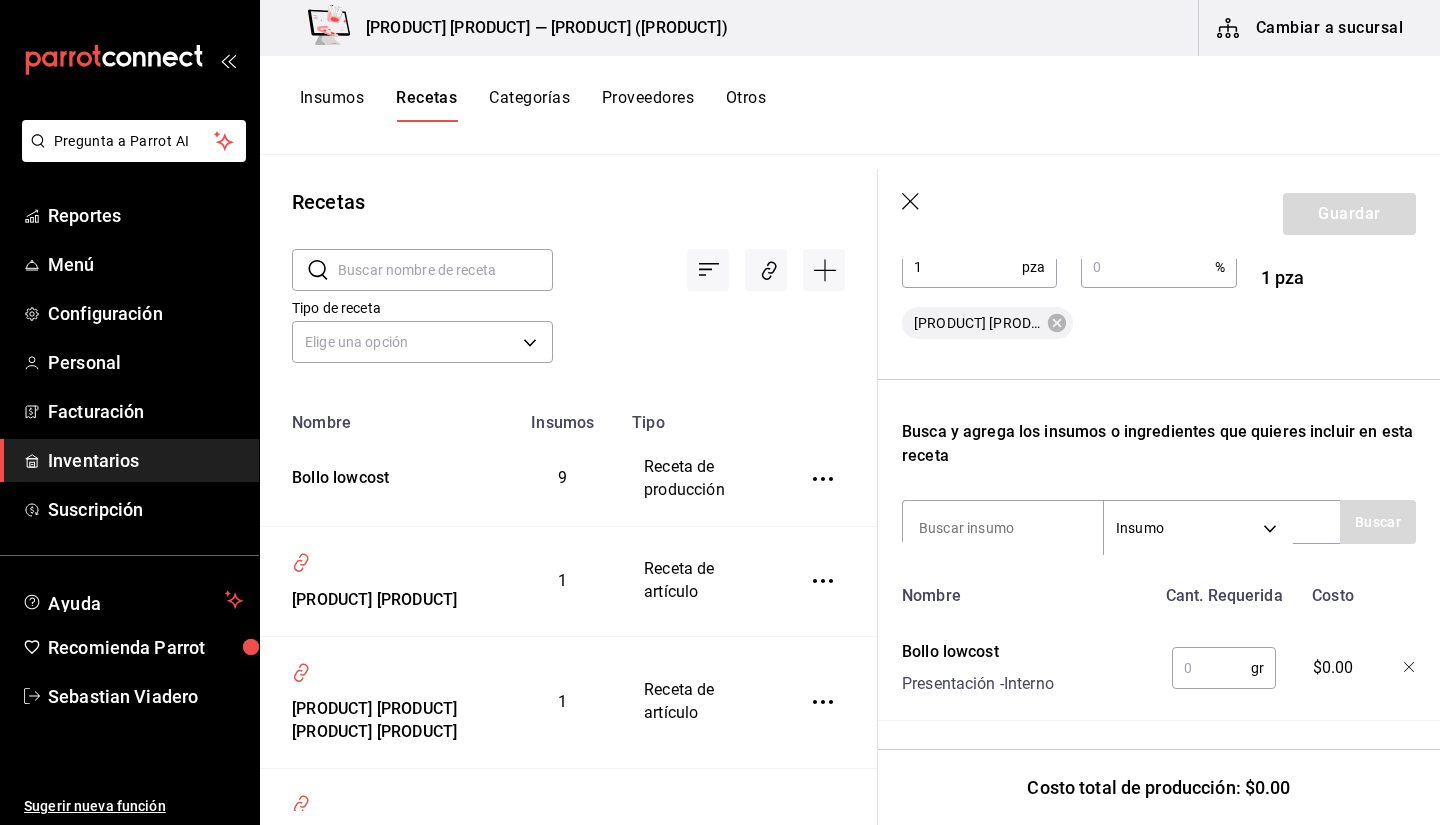 click at bounding box center (1211, 668) 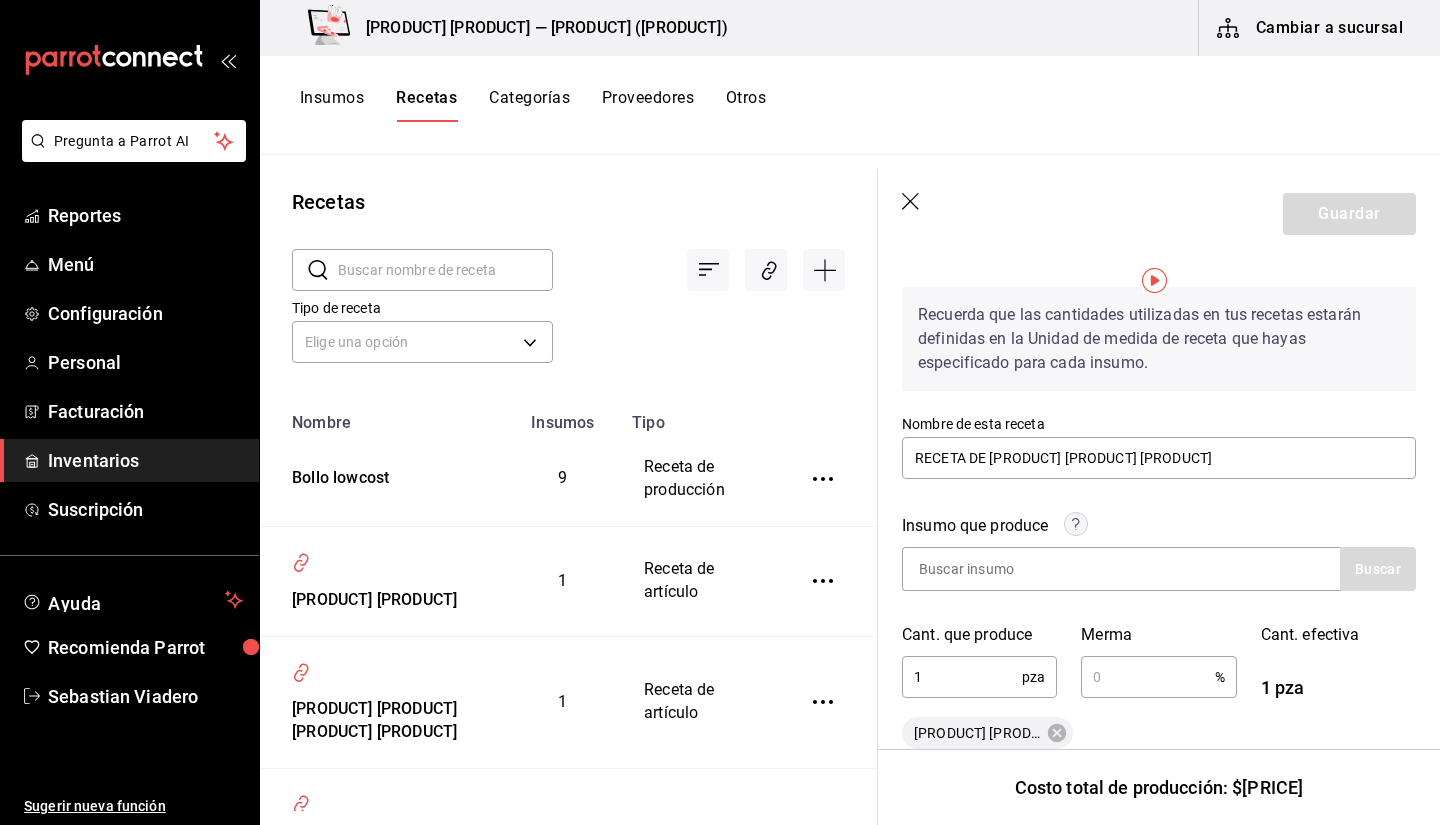 scroll, scrollTop: 0, scrollLeft: 0, axis: both 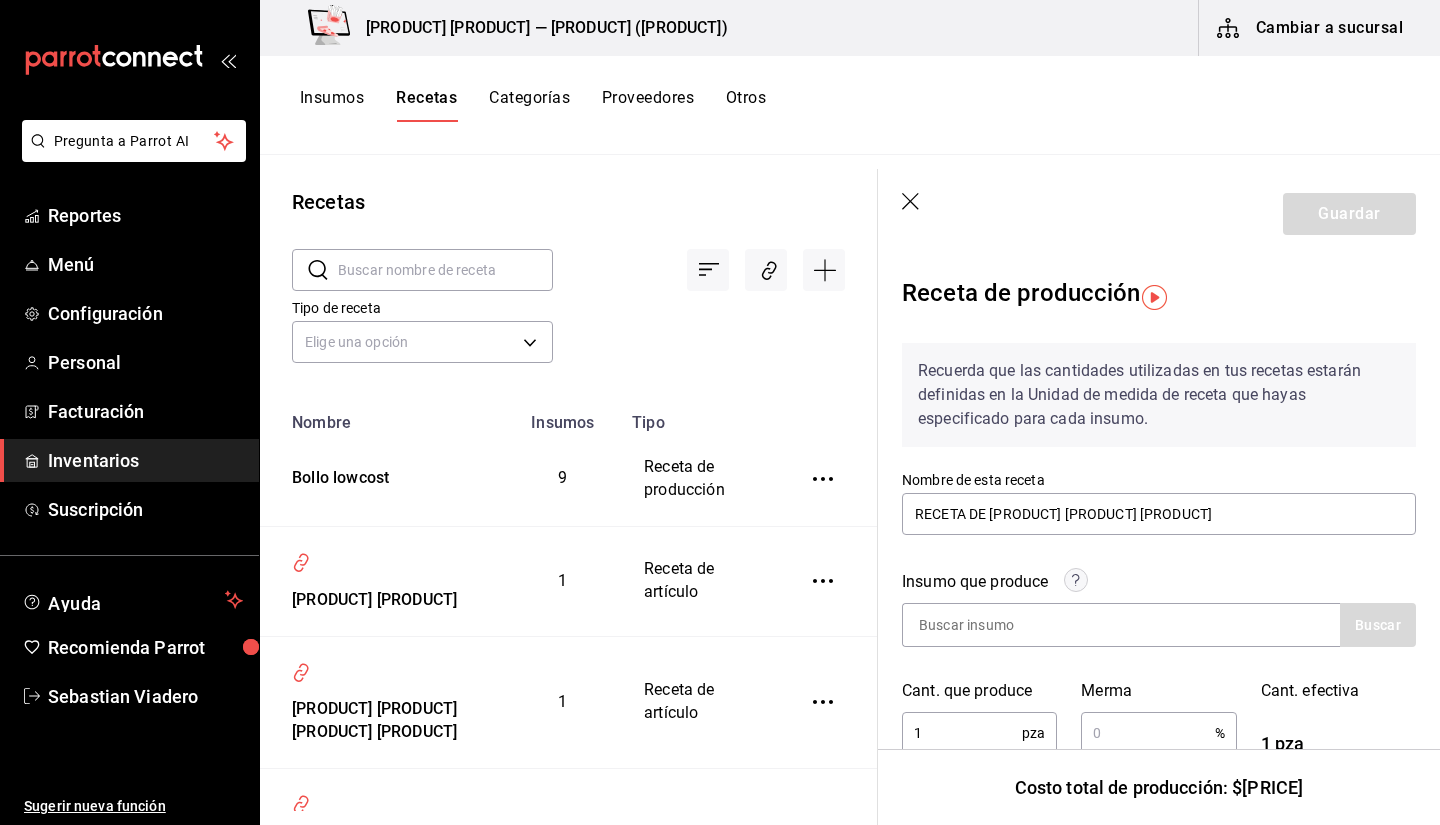 type on "80" 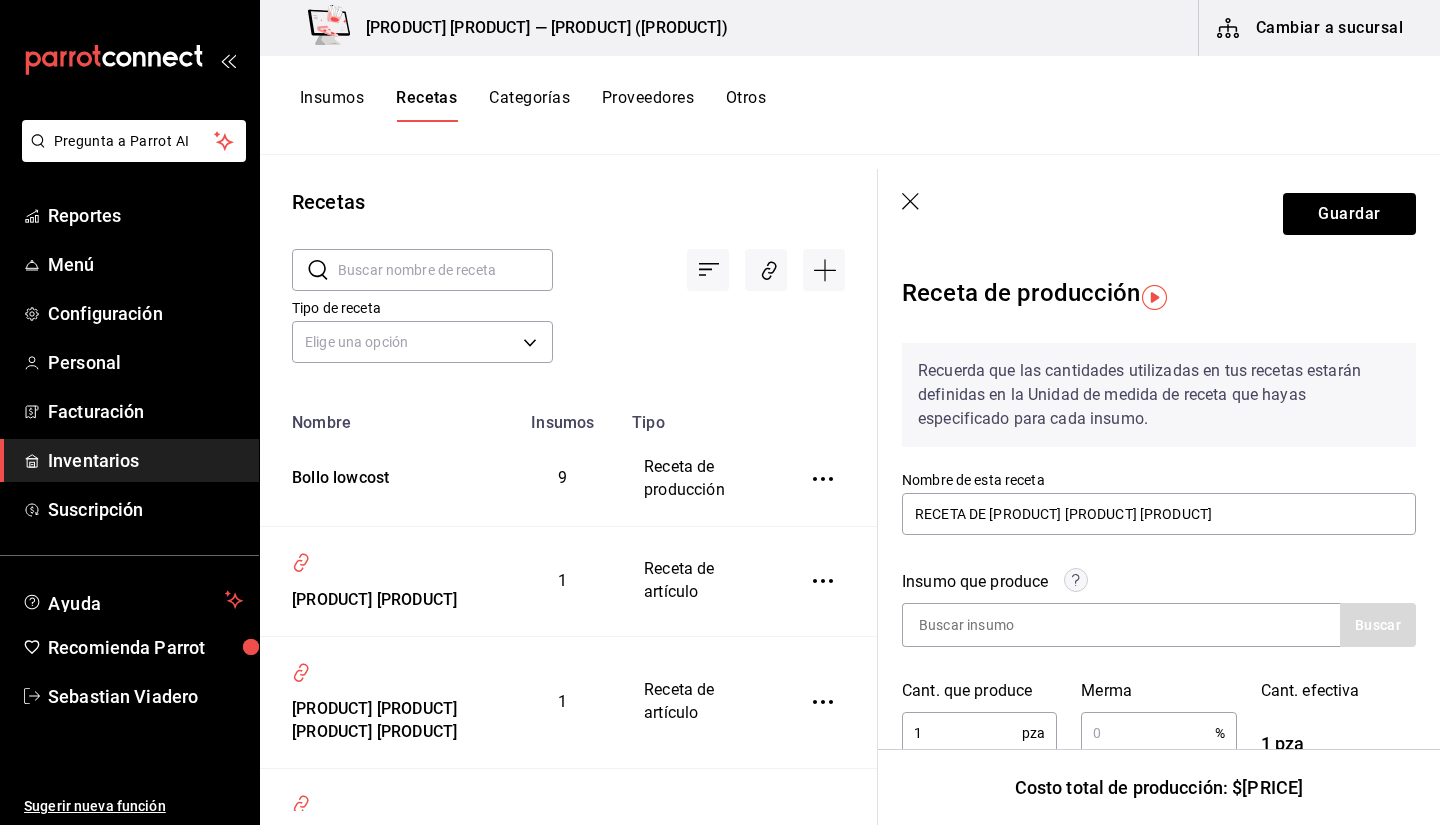 click on "Guardar" at bounding box center (1159, 214) 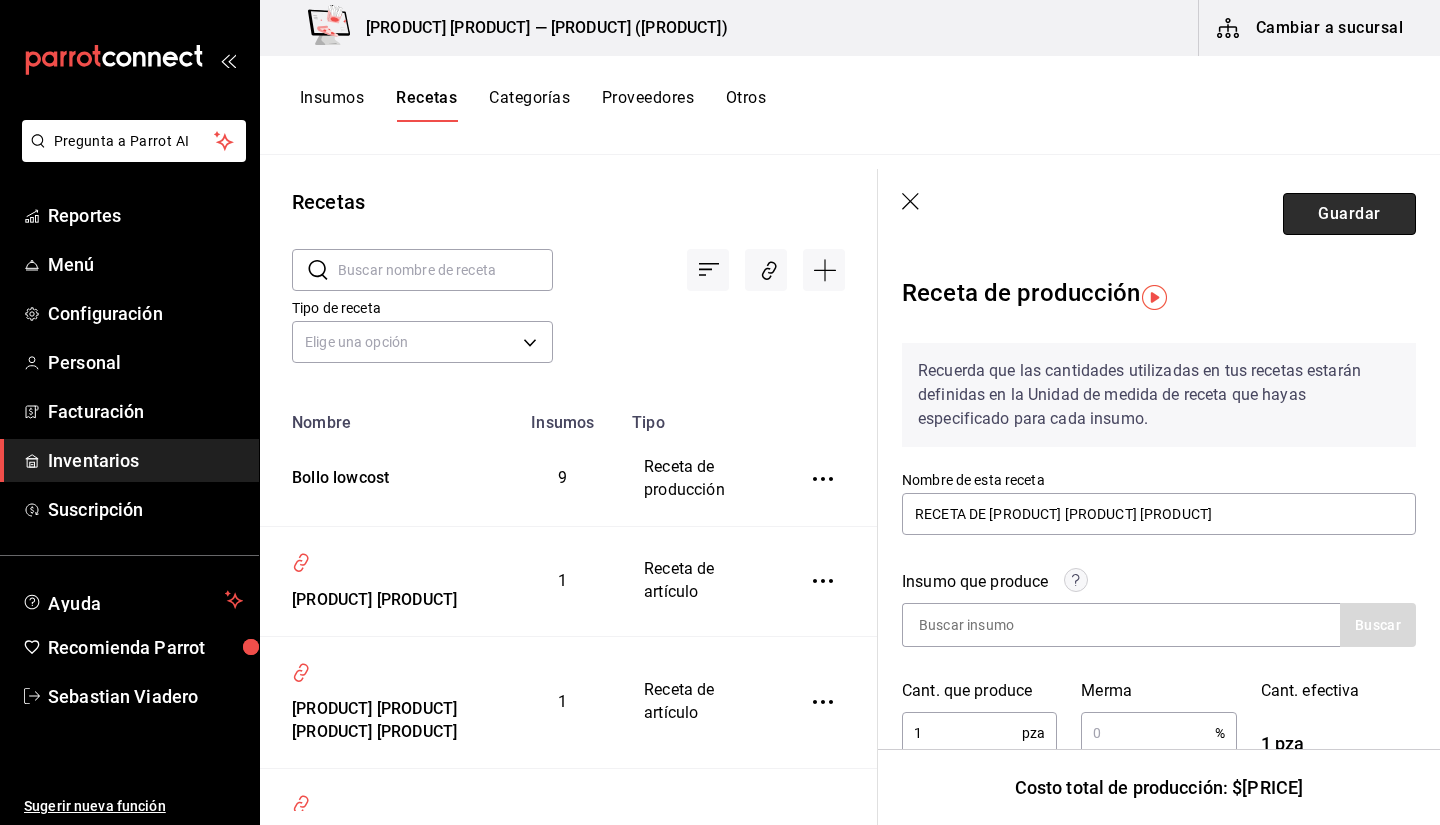 click on "Guardar" at bounding box center [1349, 214] 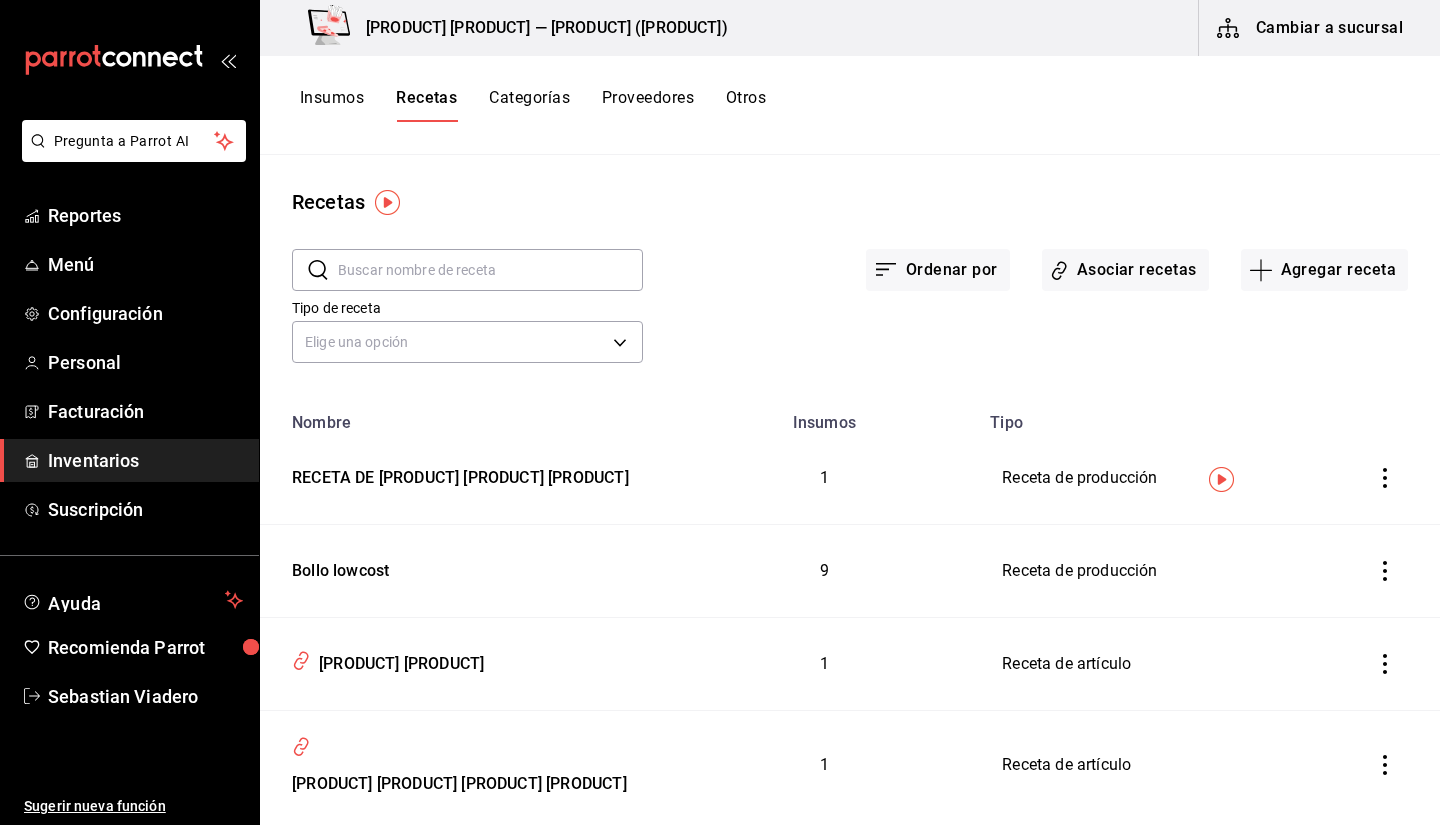 click at bounding box center [490, 270] 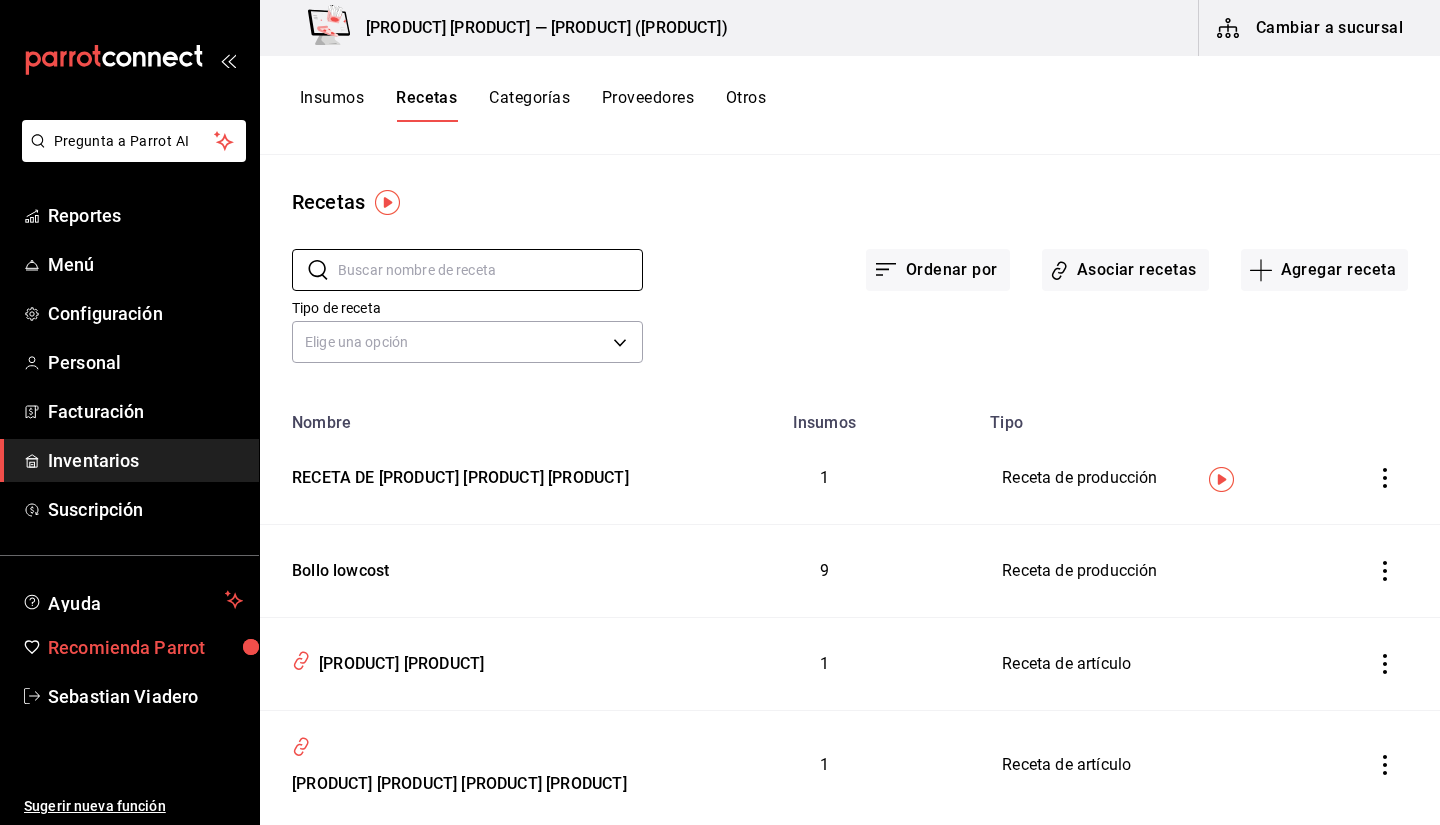 click on "Recomienda Parrot" at bounding box center [129, 647] 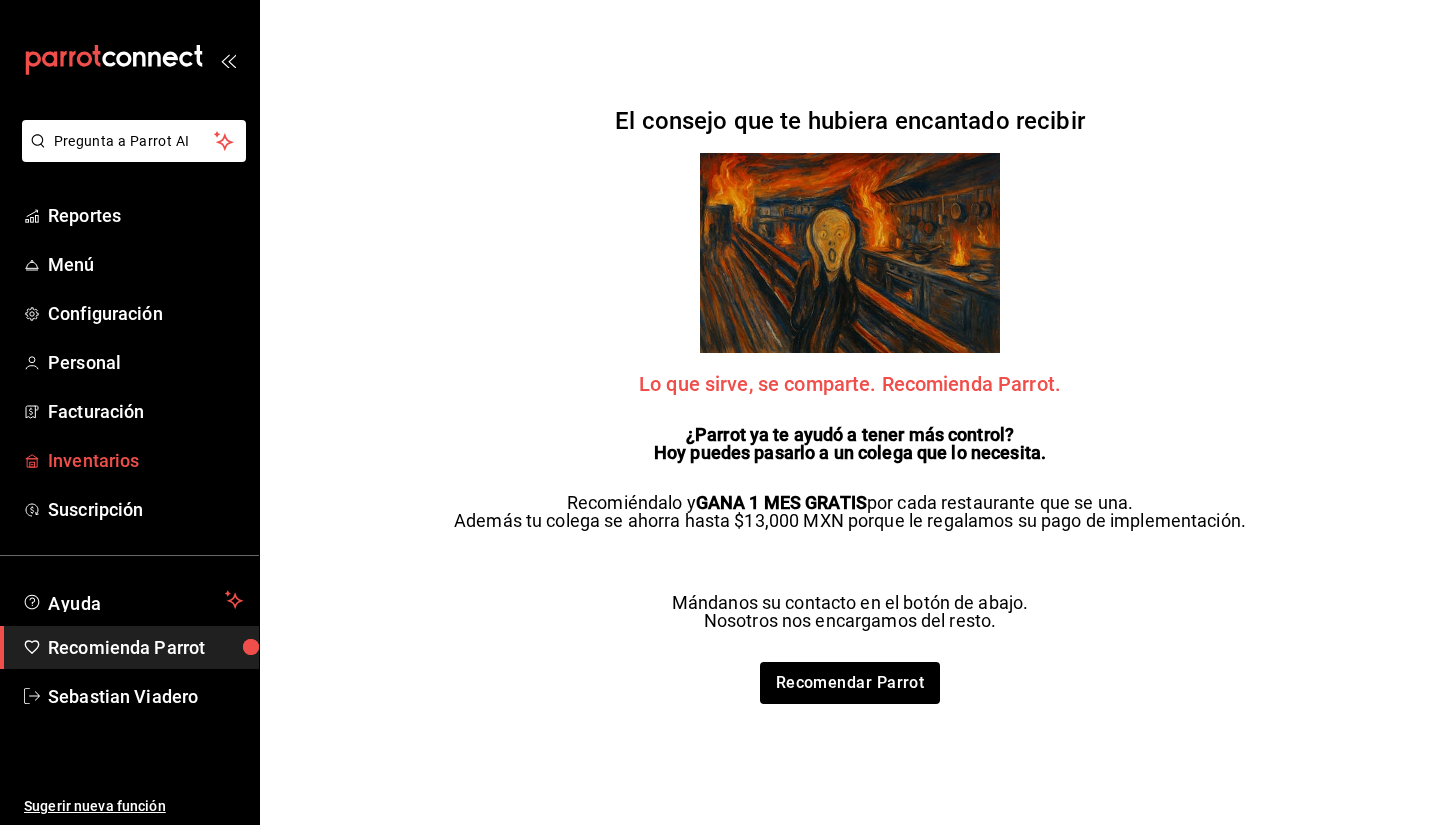 click on "Inventarios" at bounding box center [145, 460] 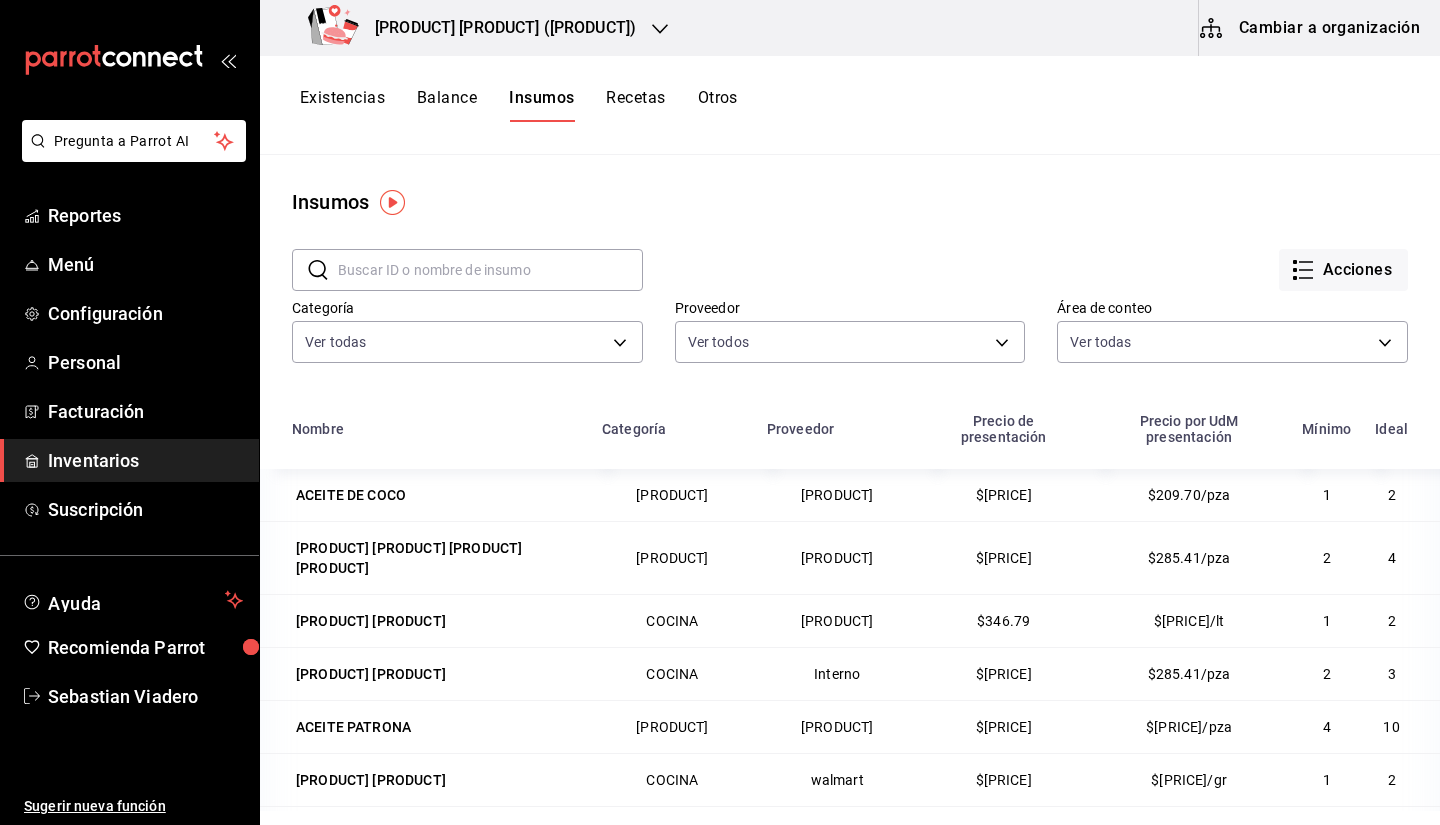 click on "Insumos" at bounding box center [850, 202] 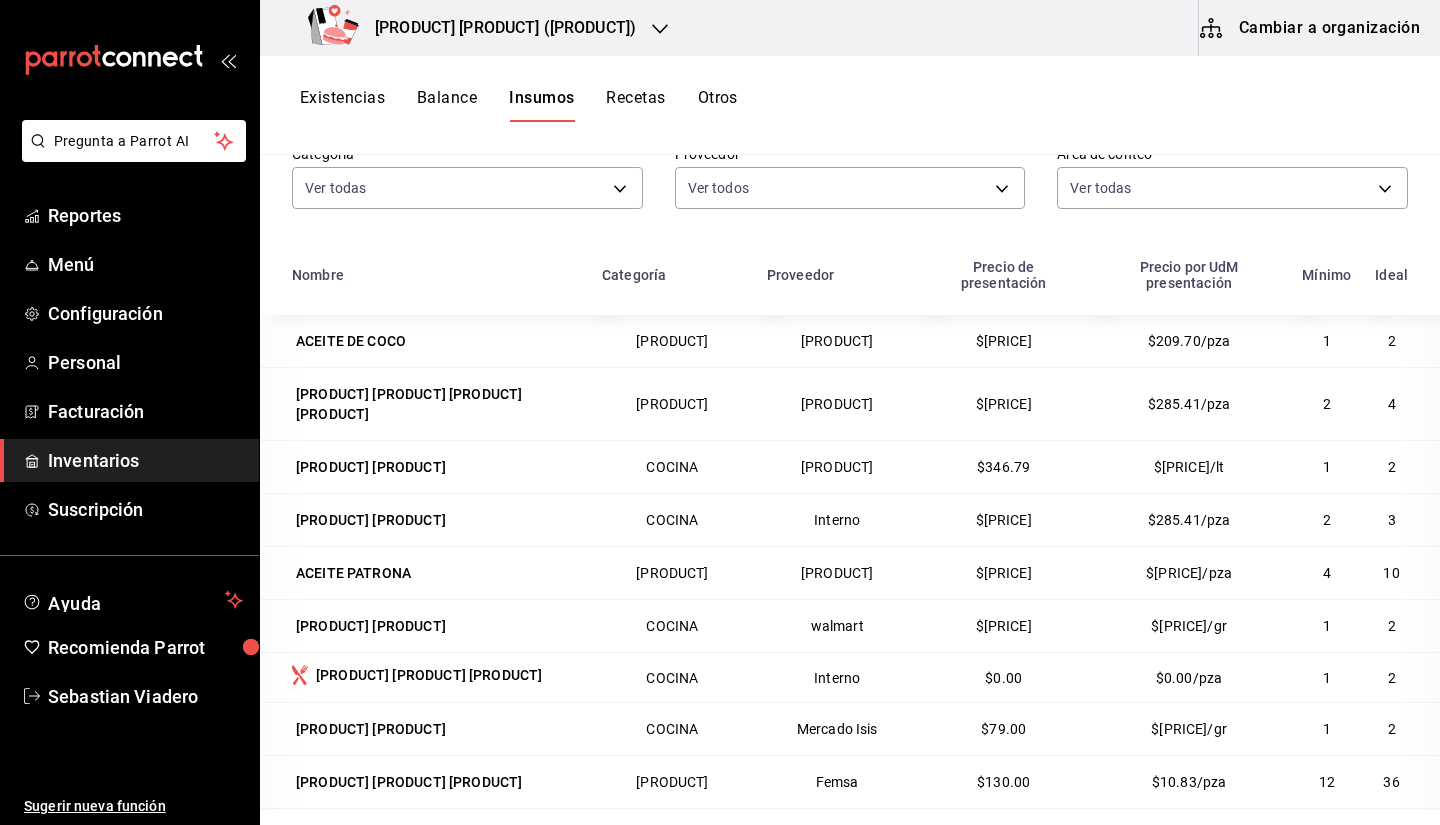 scroll, scrollTop: 246, scrollLeft: 0, axis: vertical 